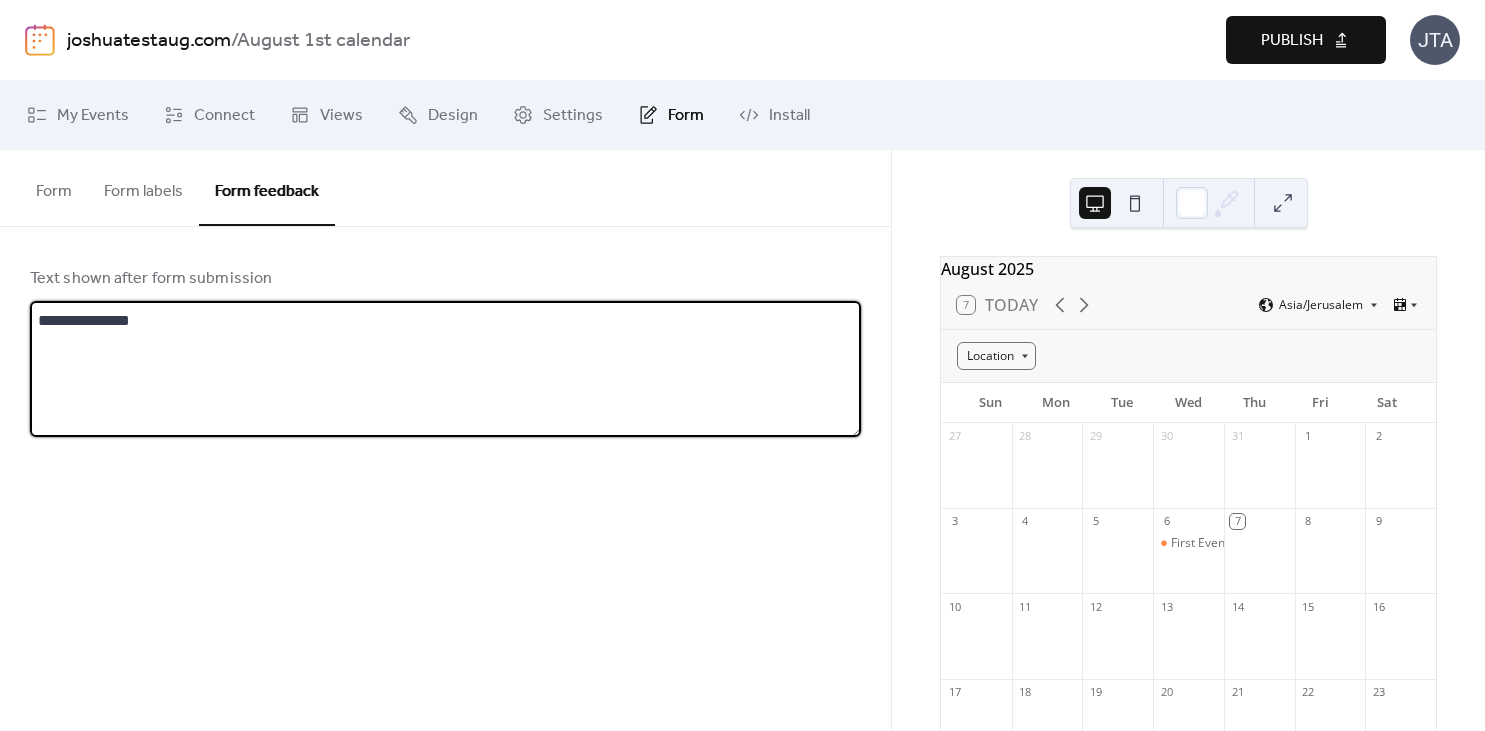 scroll, scrollTop: 0, scrollLeft: 0, axis: both 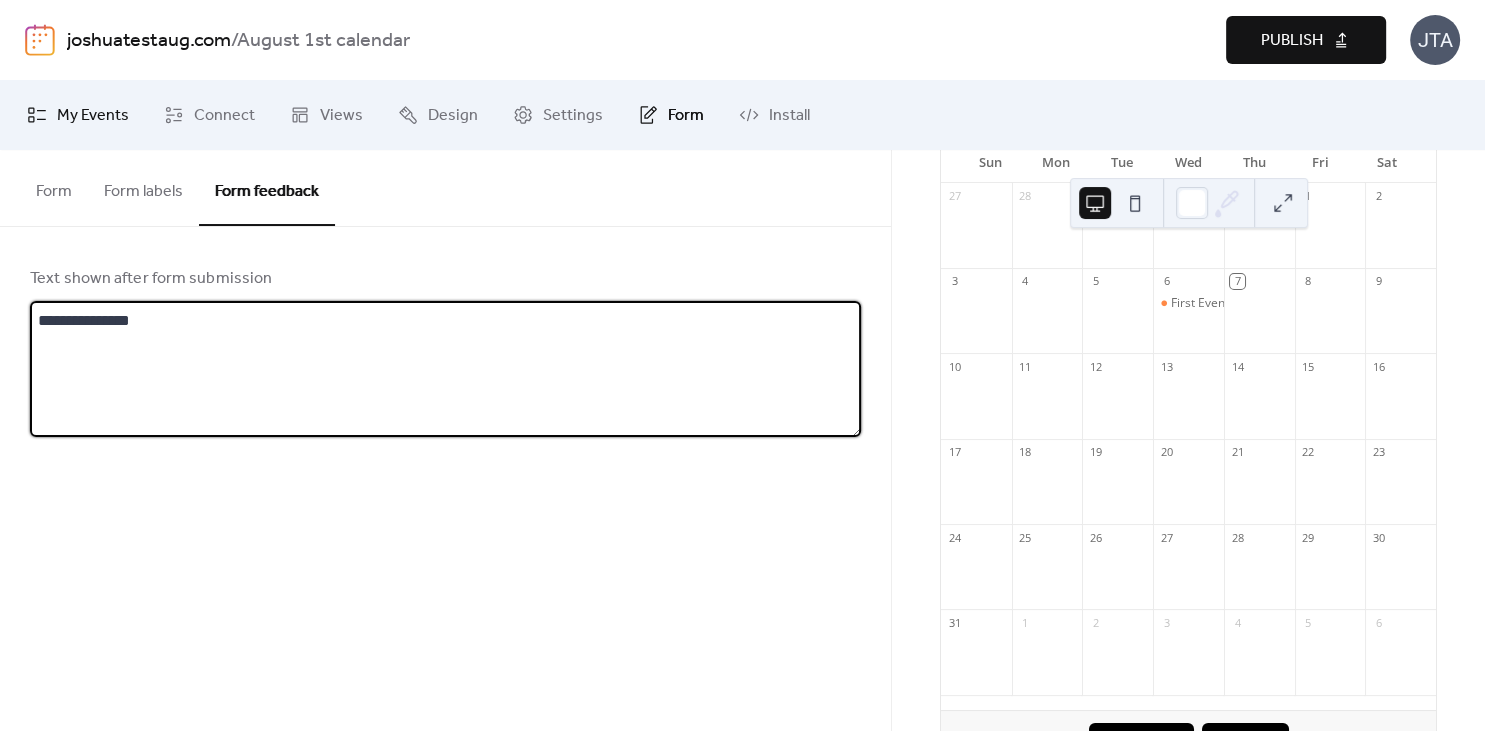 click on "My Events" at bounding box center (93, 116) 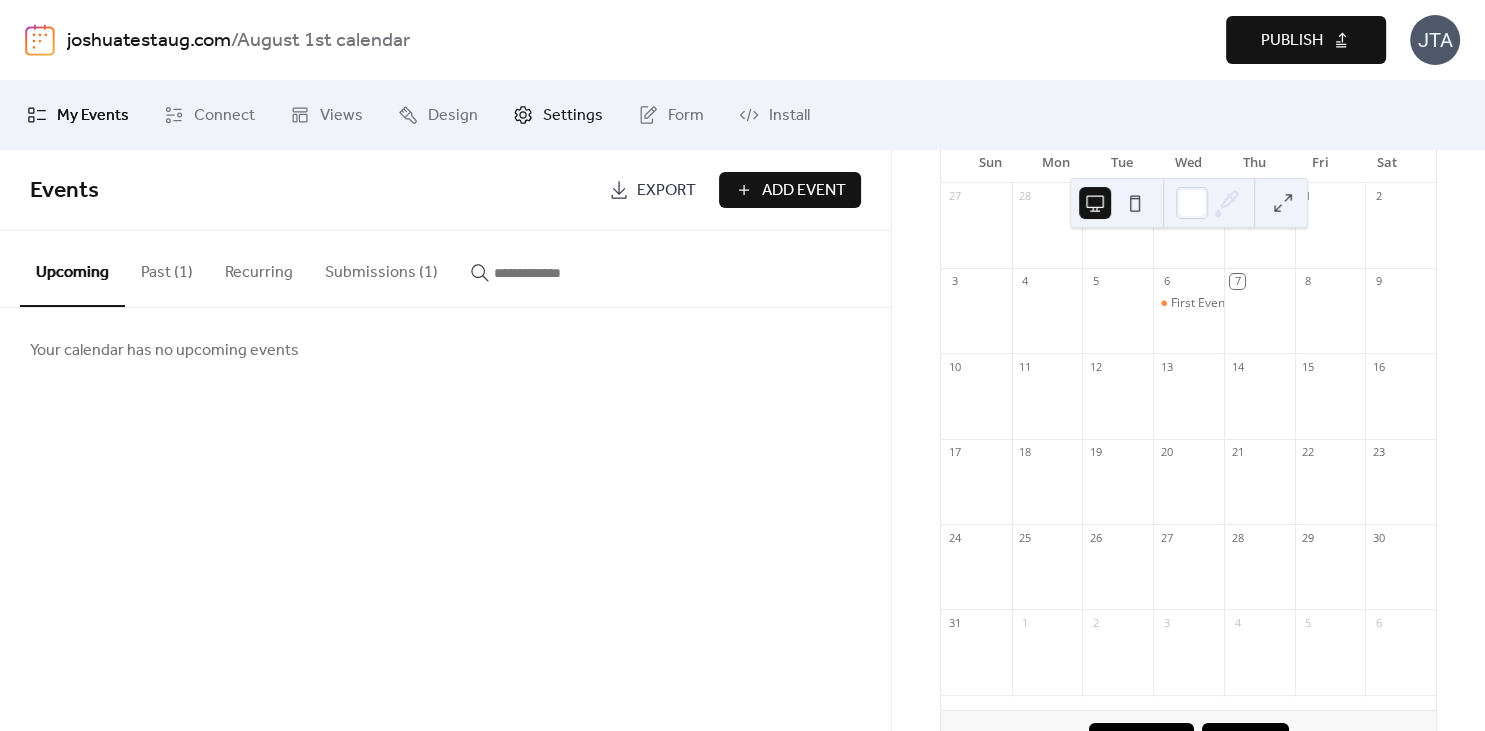 click on "Settings" at bounding box center (573, 116) 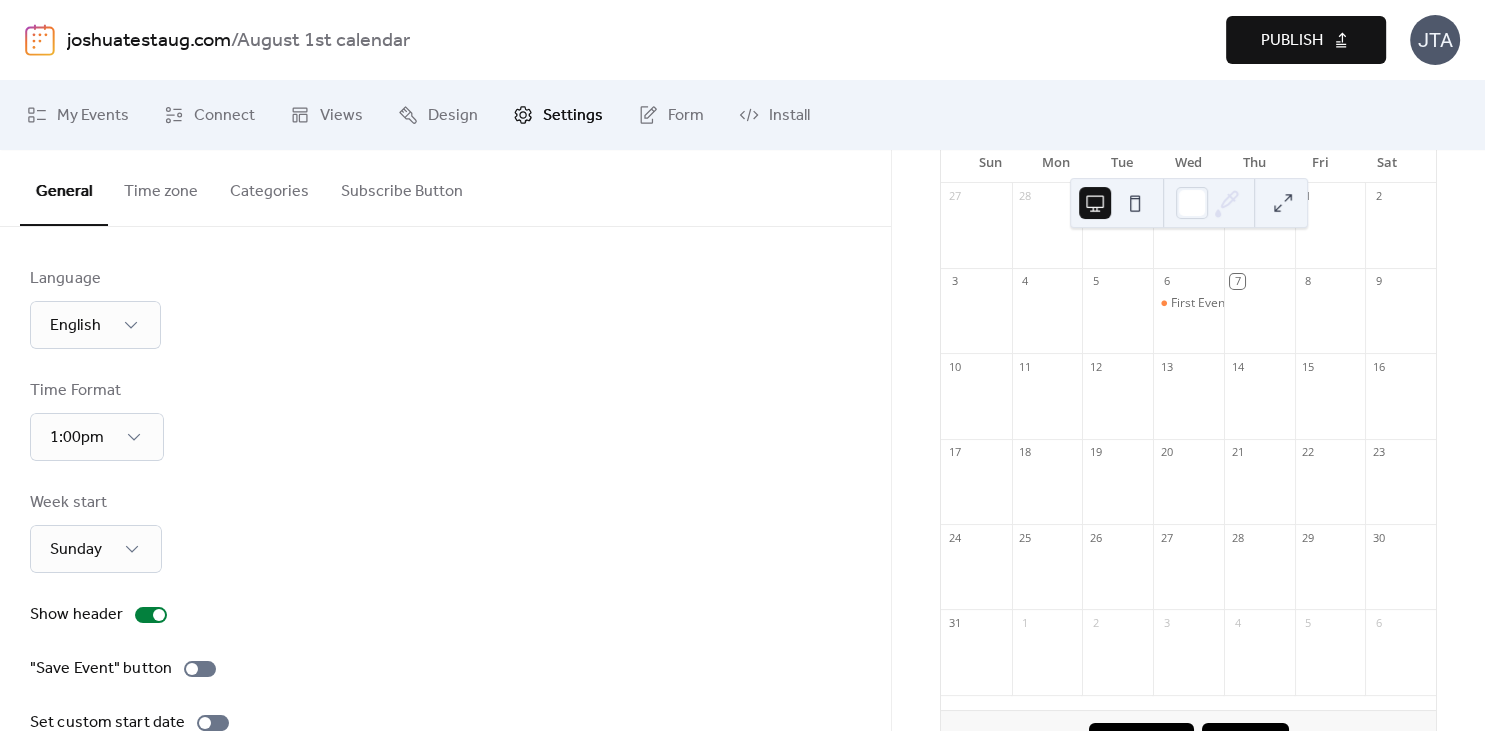 click on "Categories" at bounding box center [269, 187] 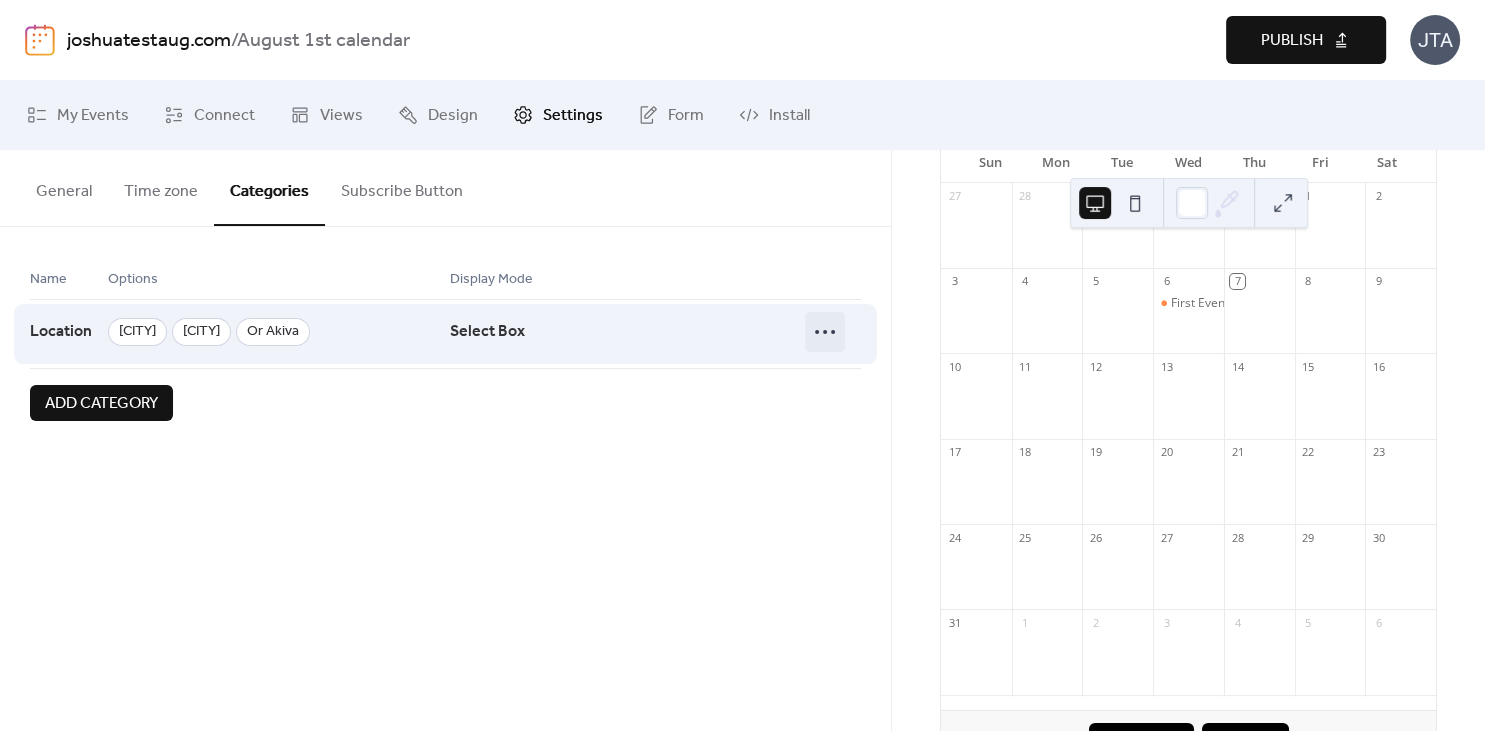 click 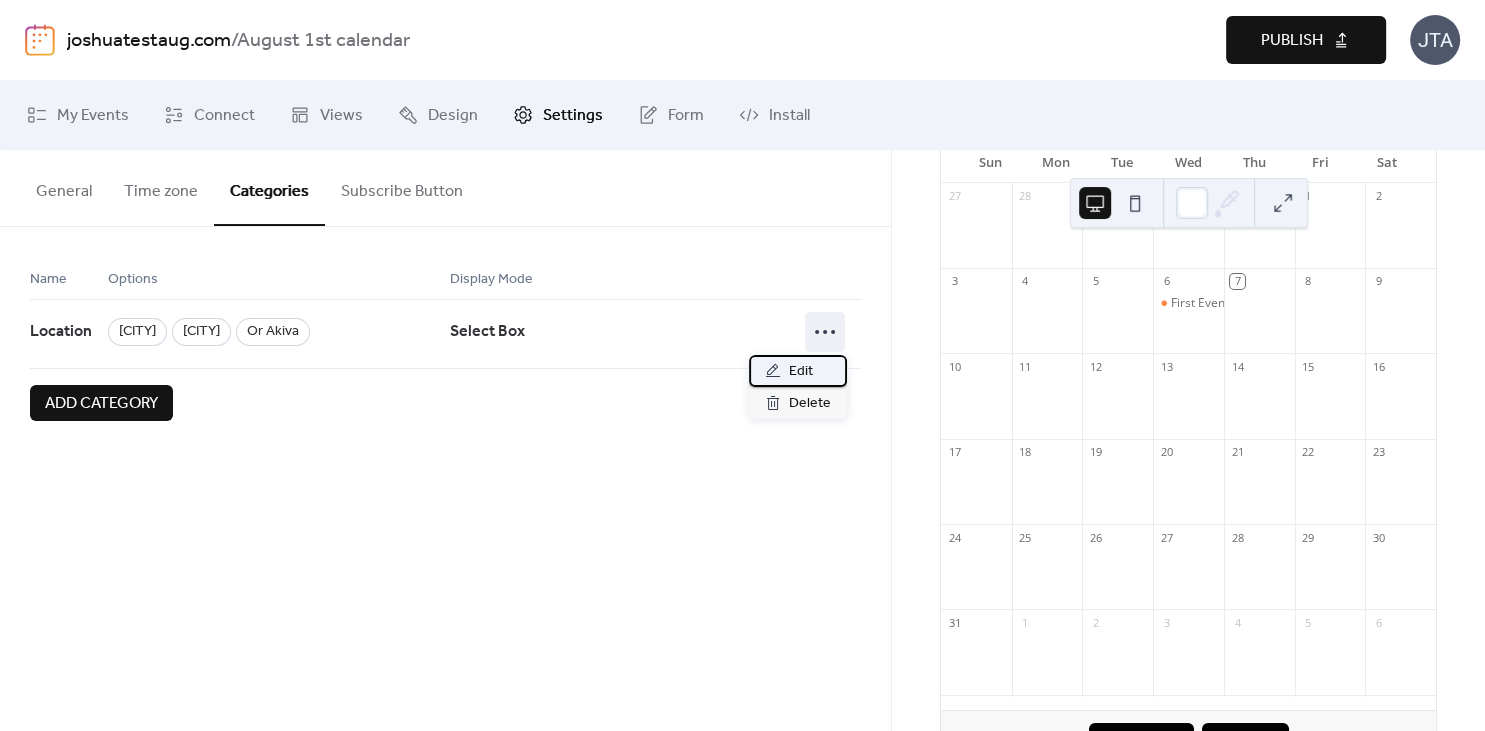 click on "Edit" at bounding box center (801, 372) 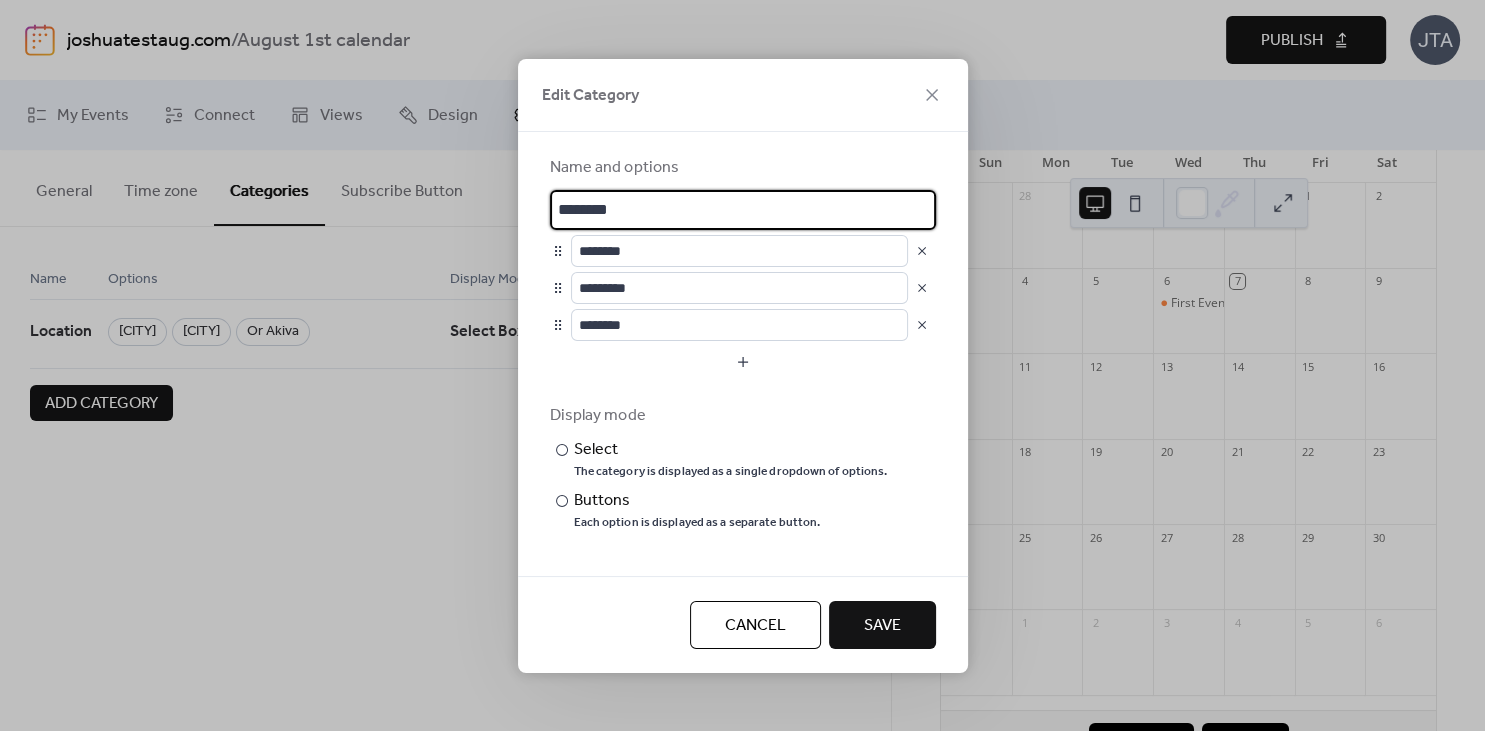 click on "********" at bounding box center (743, 210) 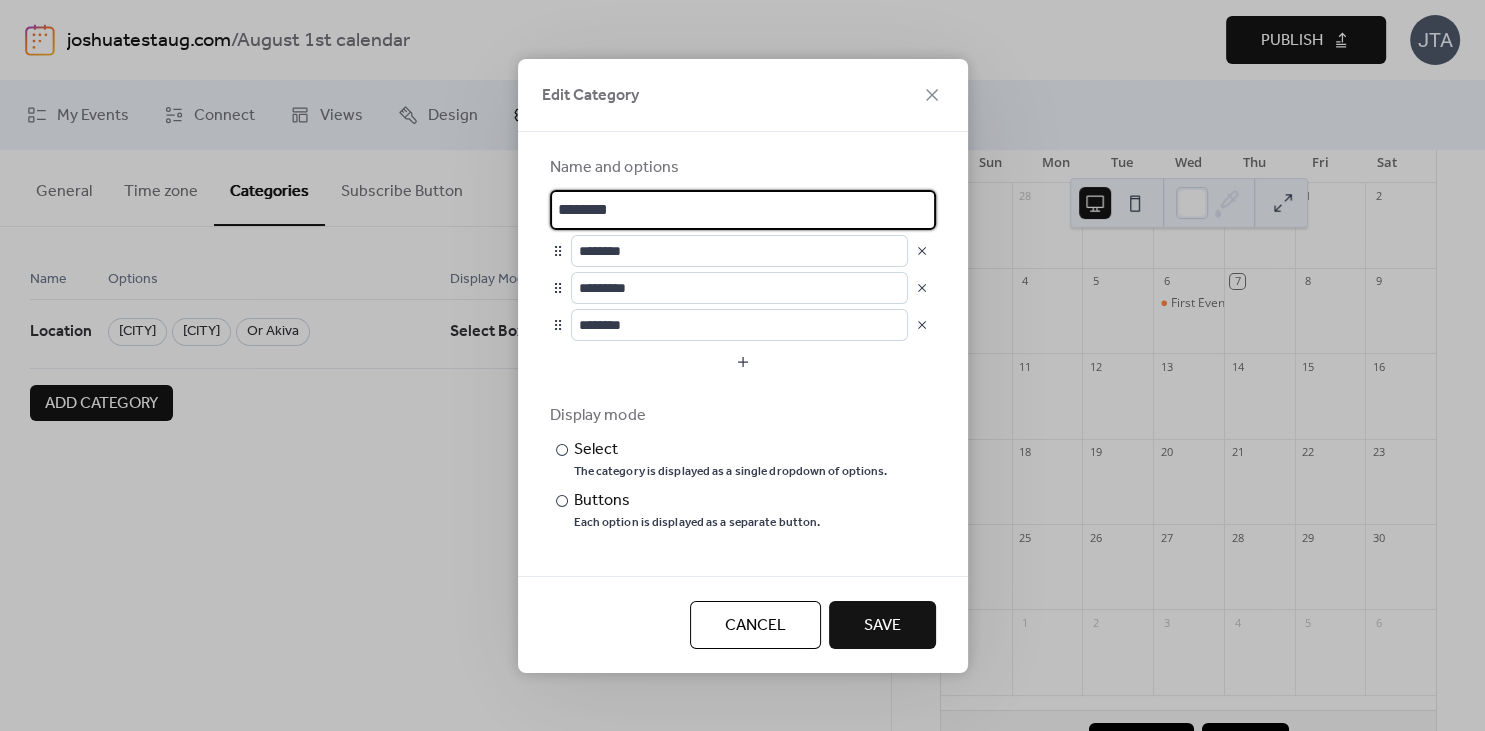 scroll, scrollTop: 276, scrollLeft: 0, axis: vertical 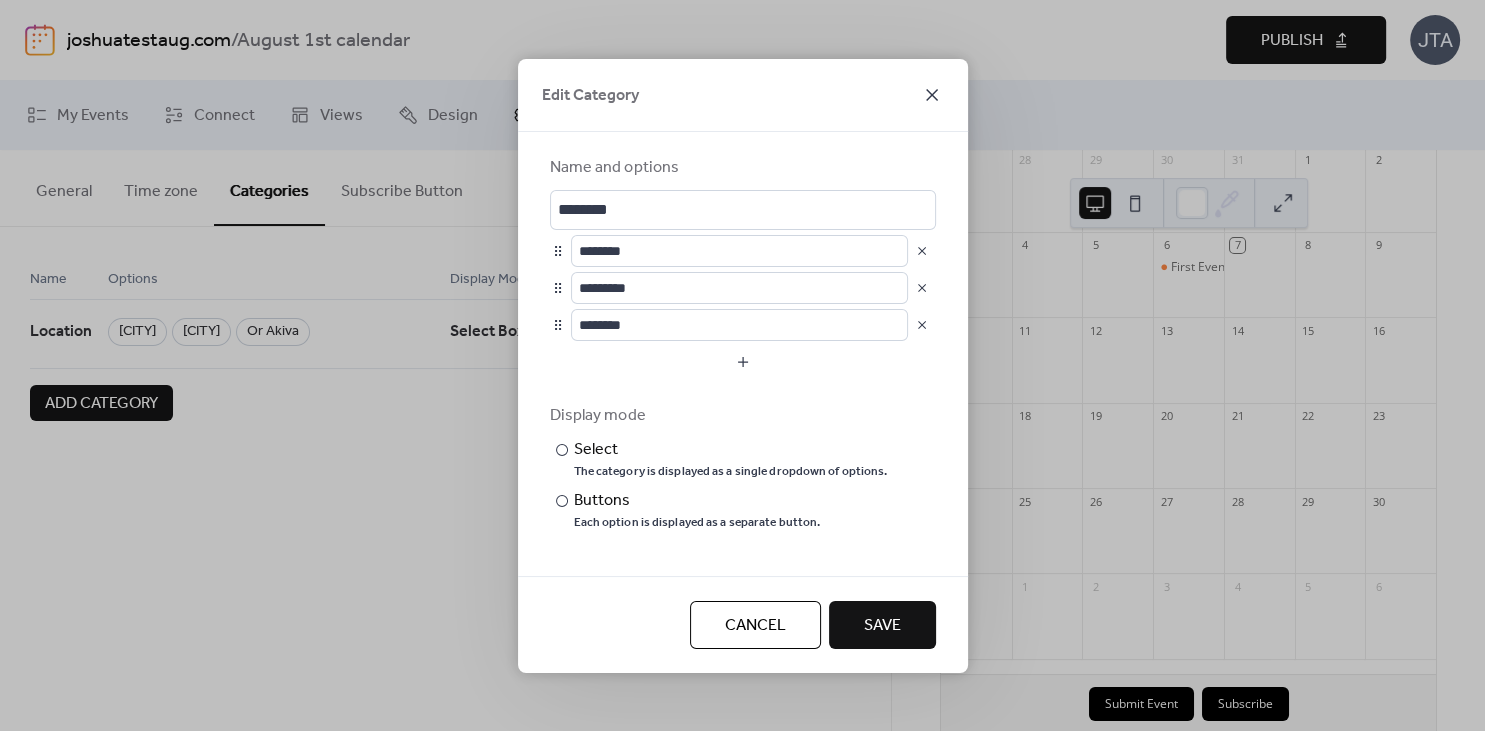 click 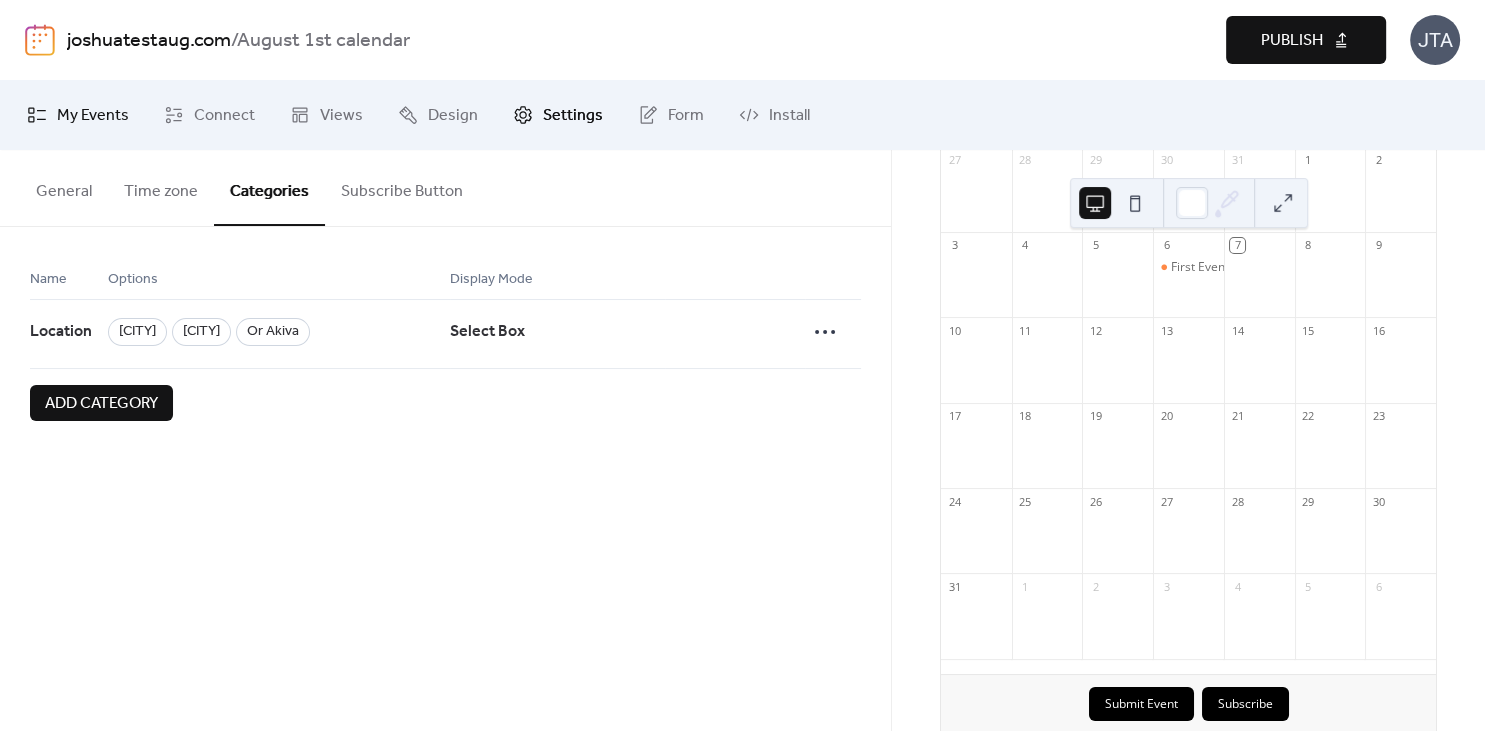 click on "My Events" at bounding box center [93, 116] 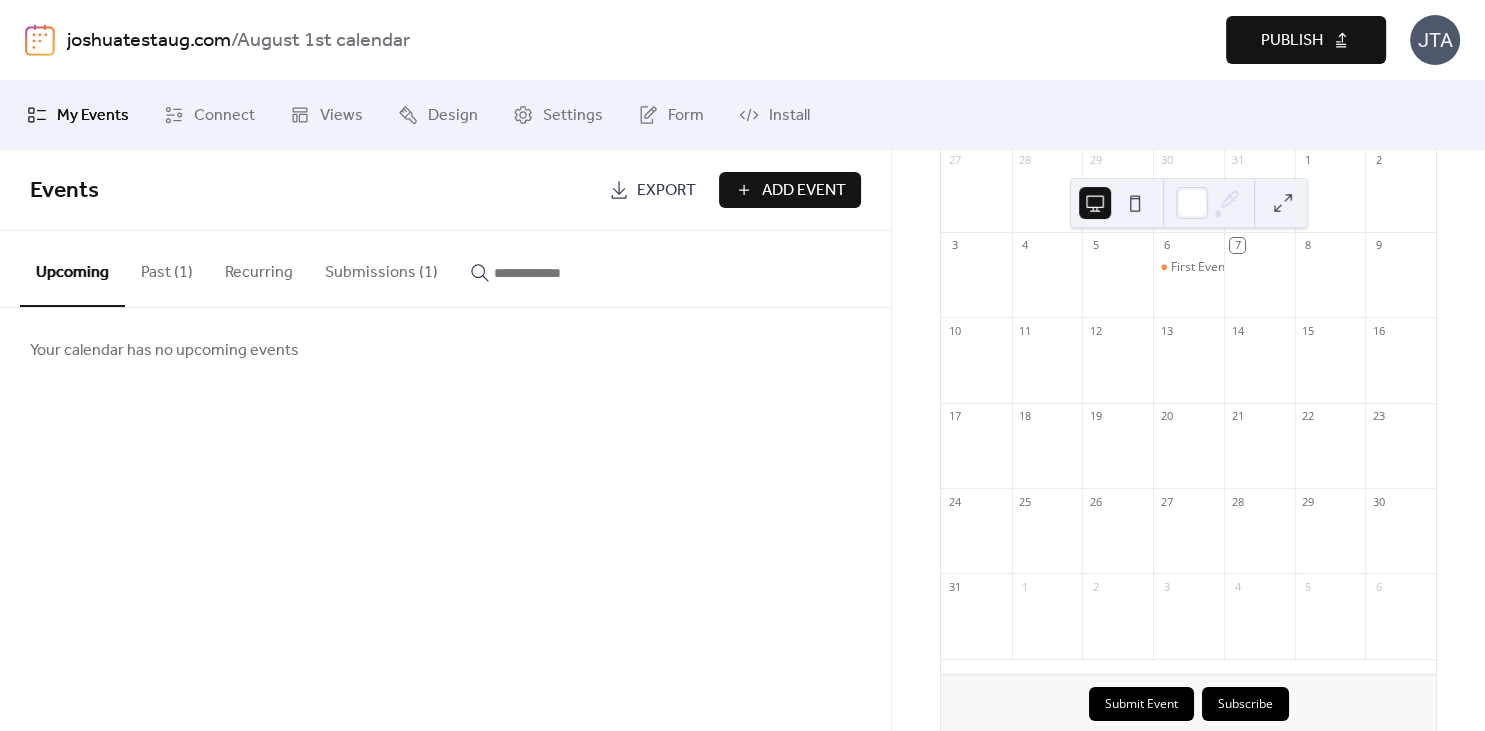 click on "Submissions (1)" at bounding box center (381, 268) 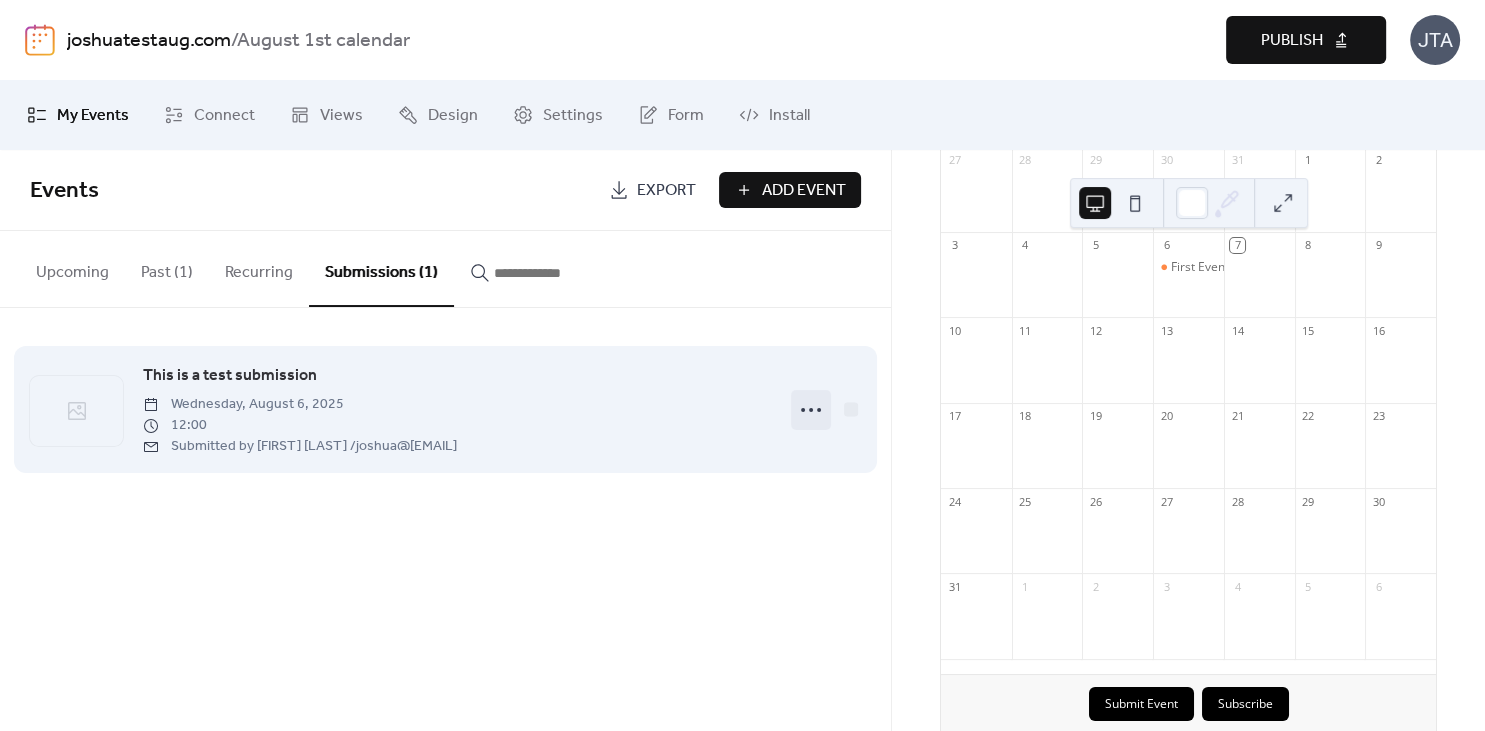 click 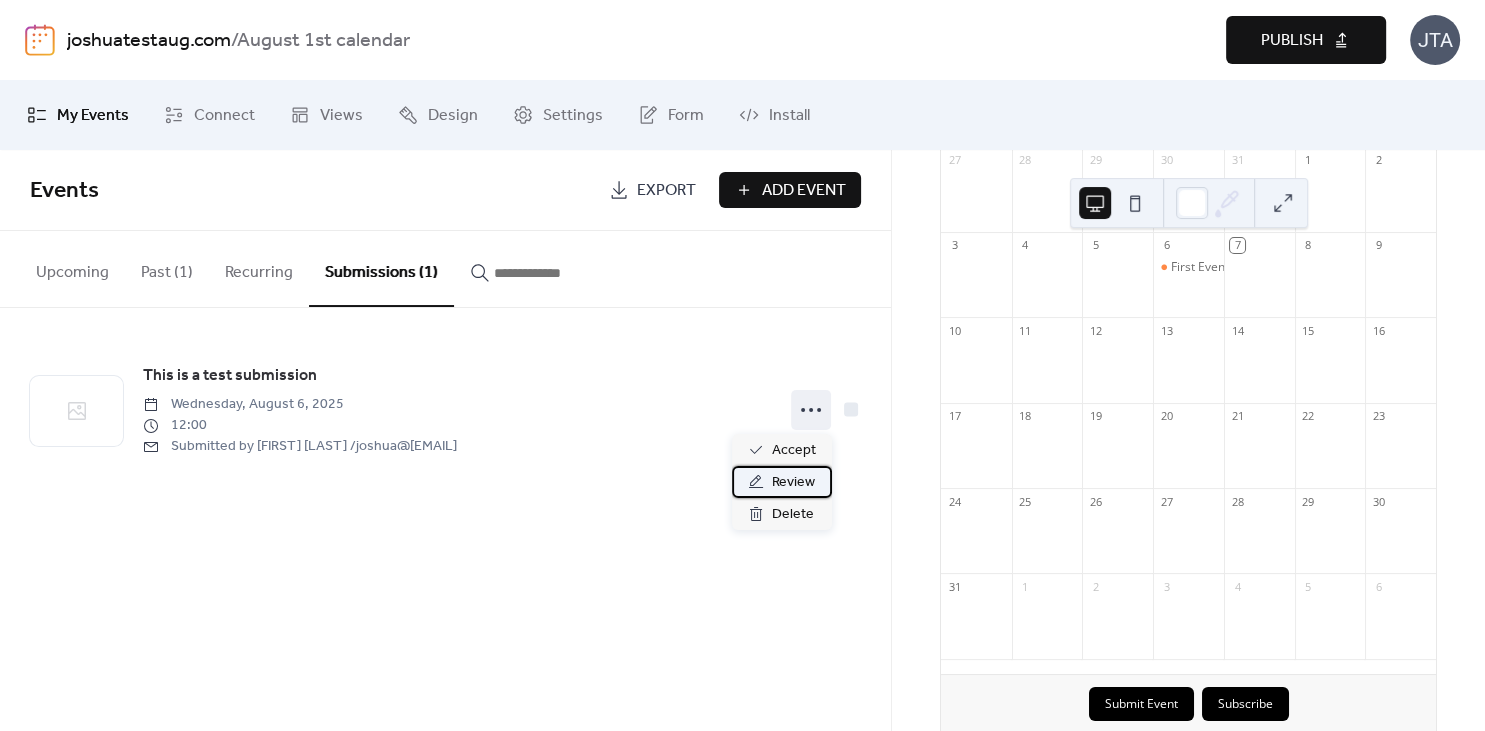 click on "Review" at bounding box center [793, 483] 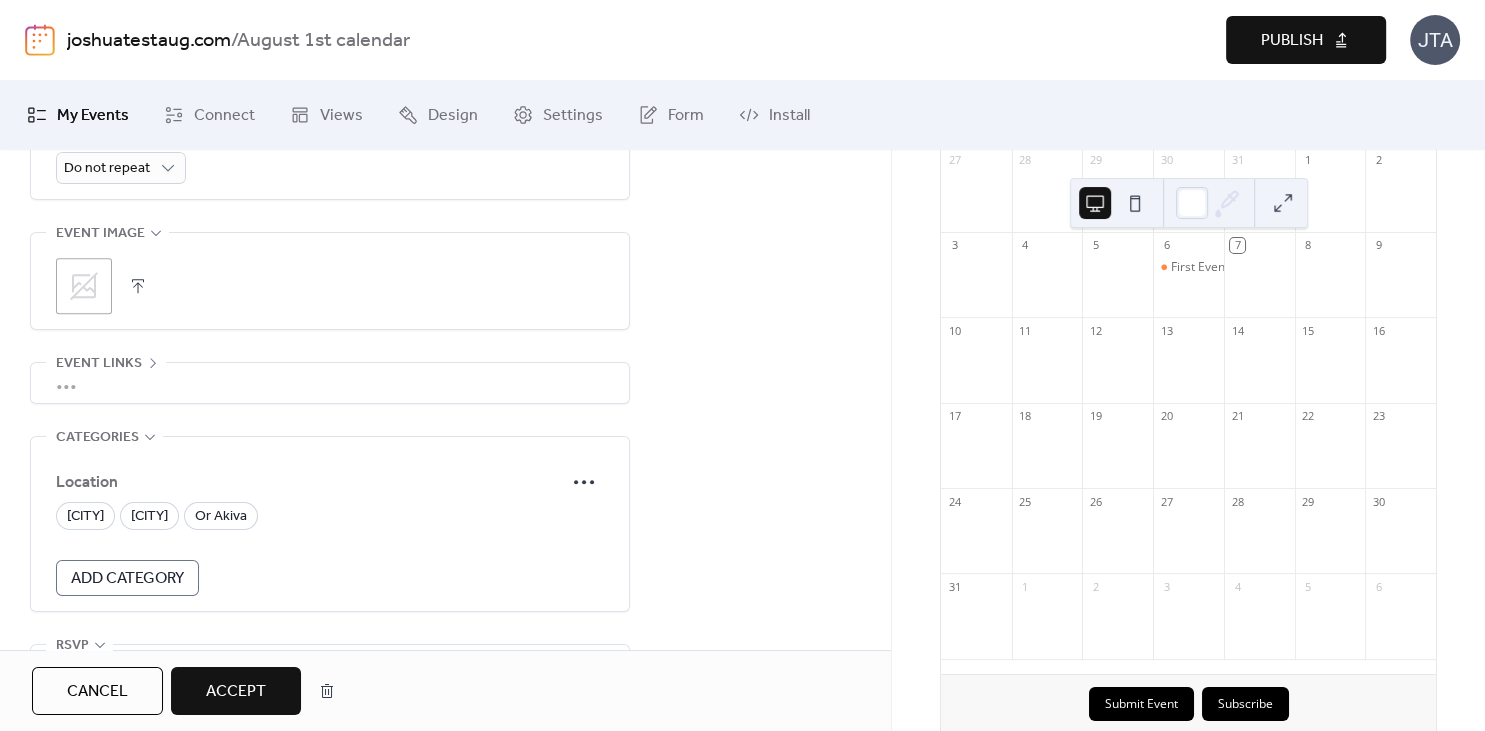 scroll, scrollTop: 1083, scrollLeft: 0, axis: vertical 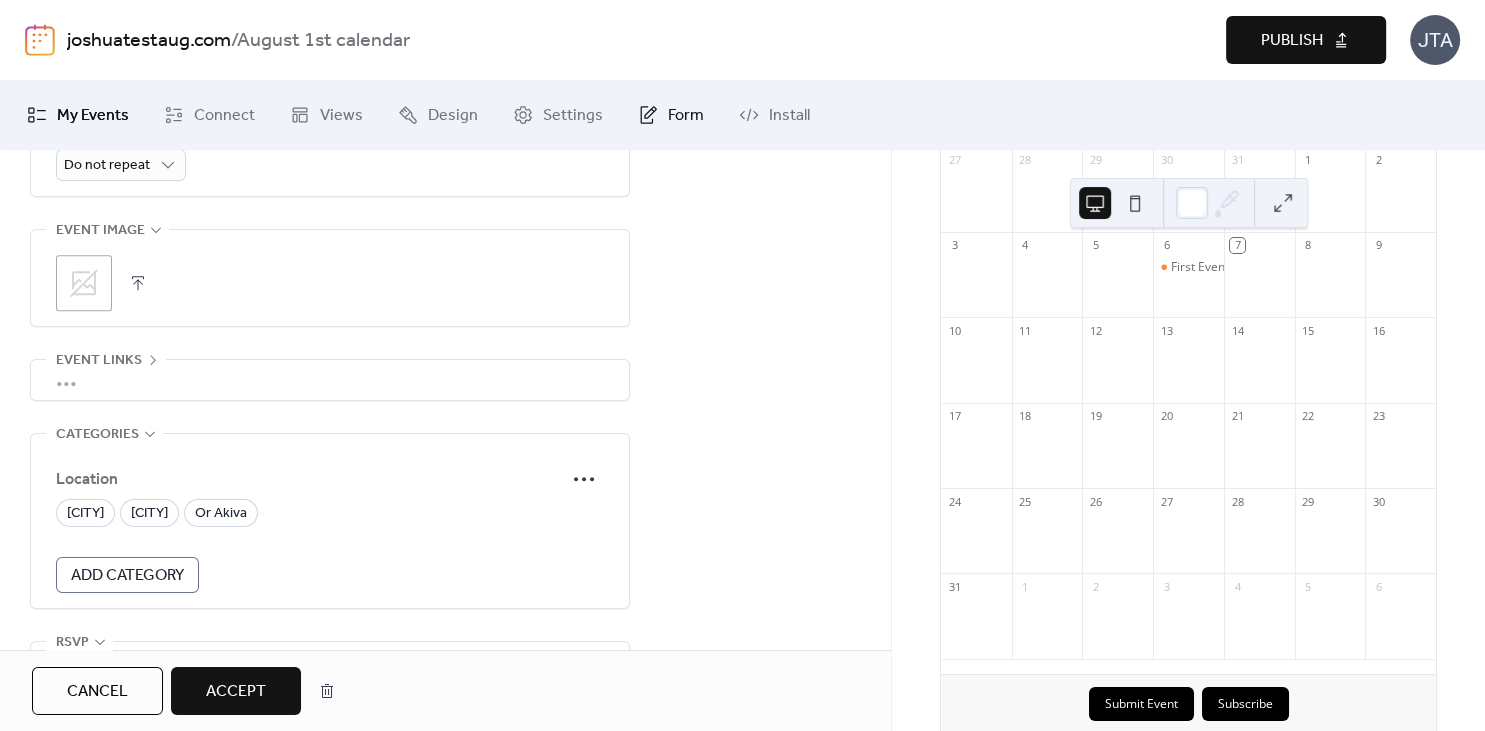 click on "Form" at bounding box center (686, 116) 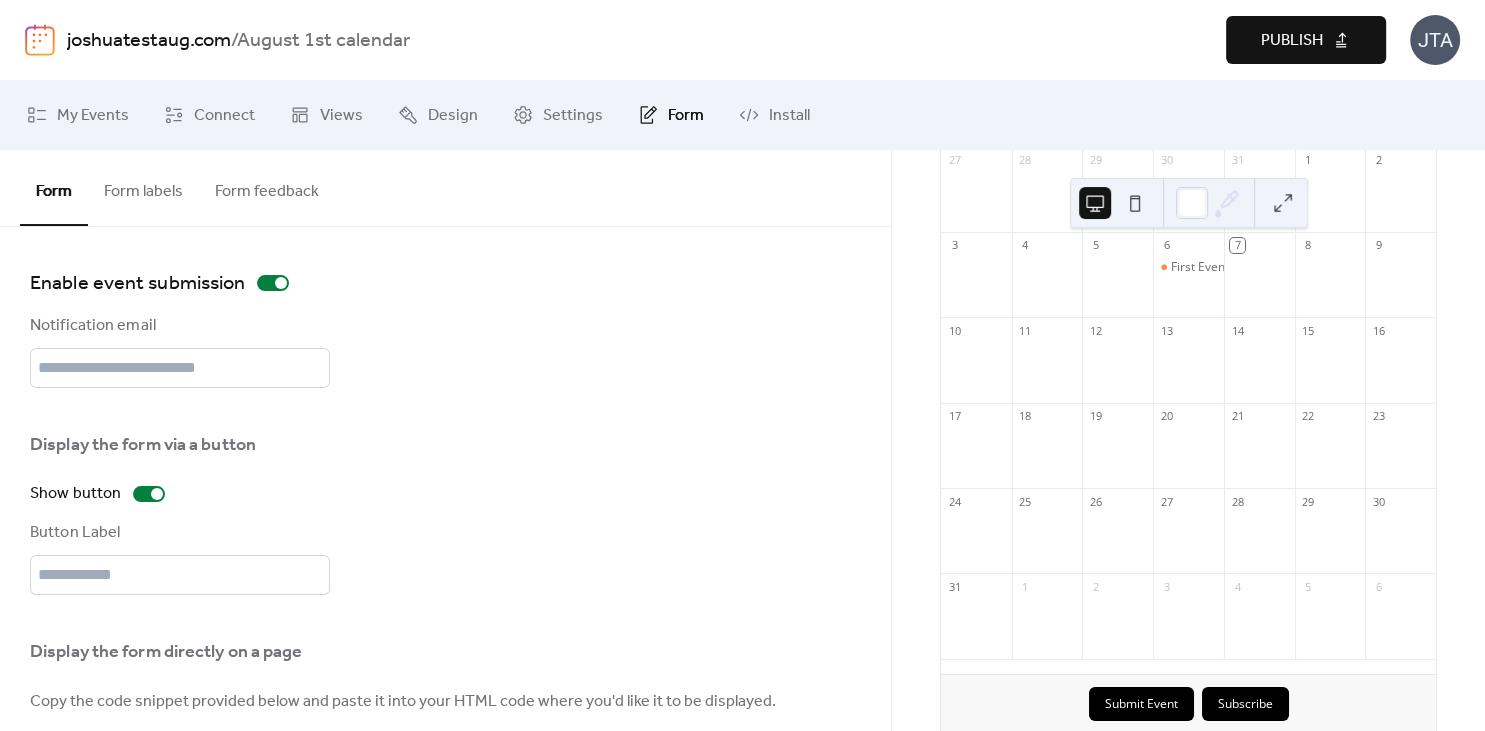 click on "Form labels" at bounding box center (143, 187) 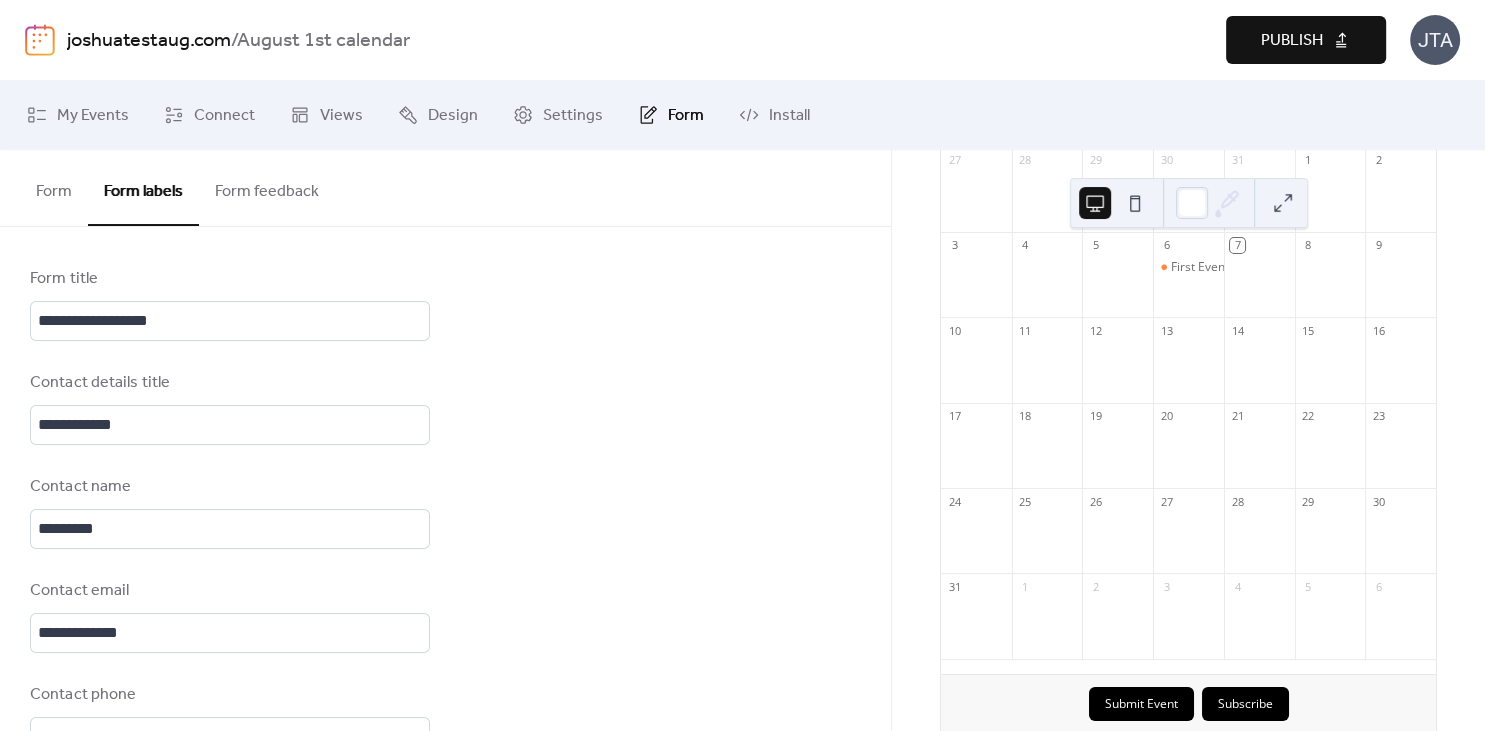 type 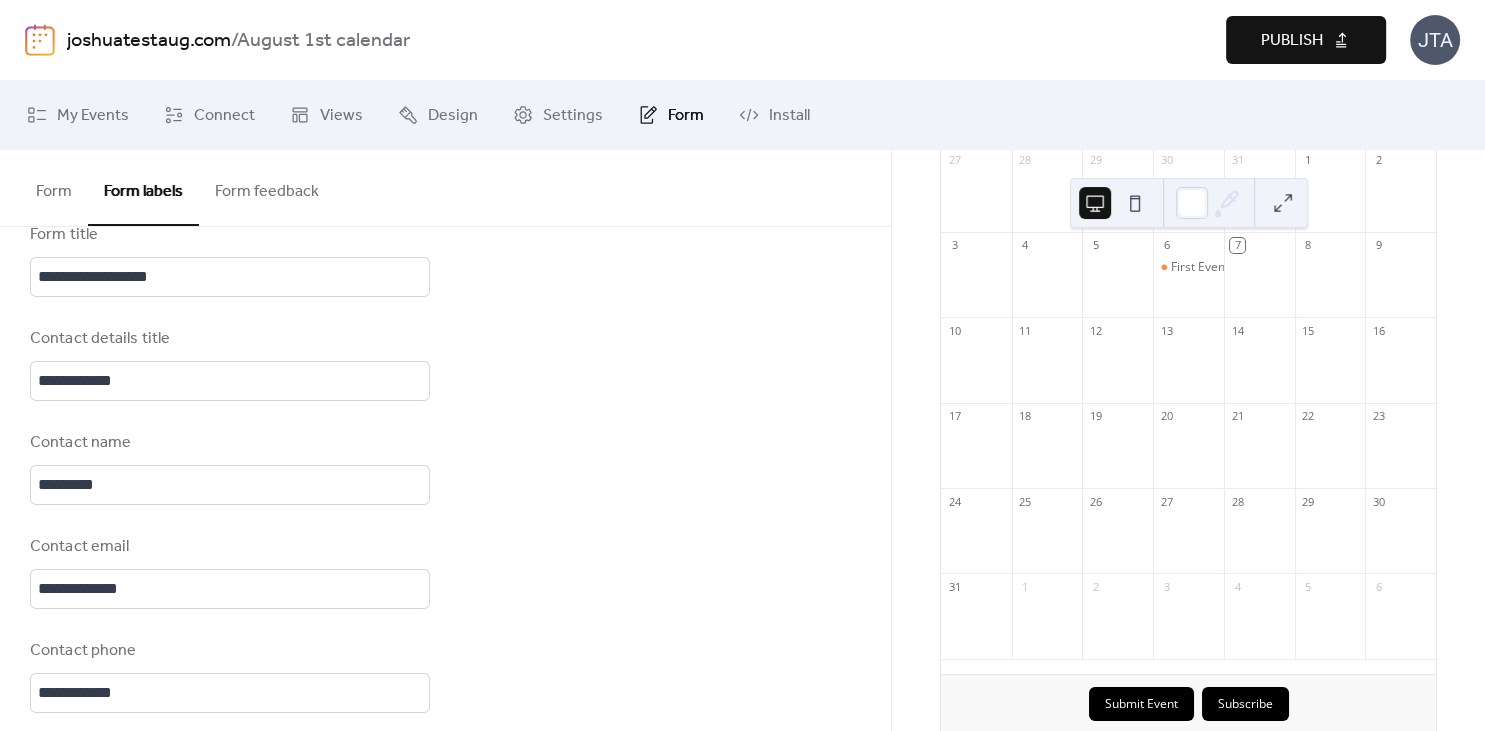 scroll, scrollTop: 0, scrollLeft: 0, axis: both 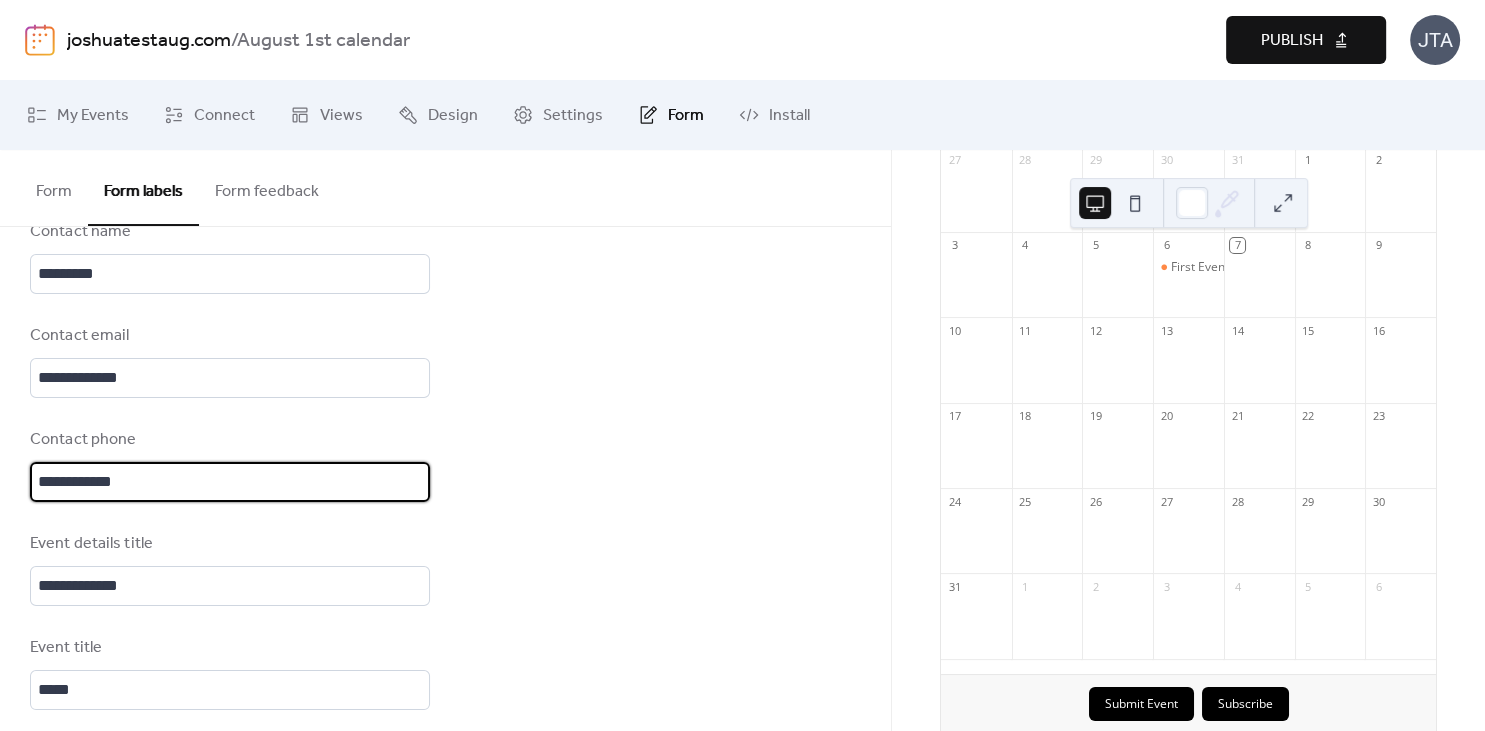 click on "**********" at bounding box center [230, 482] 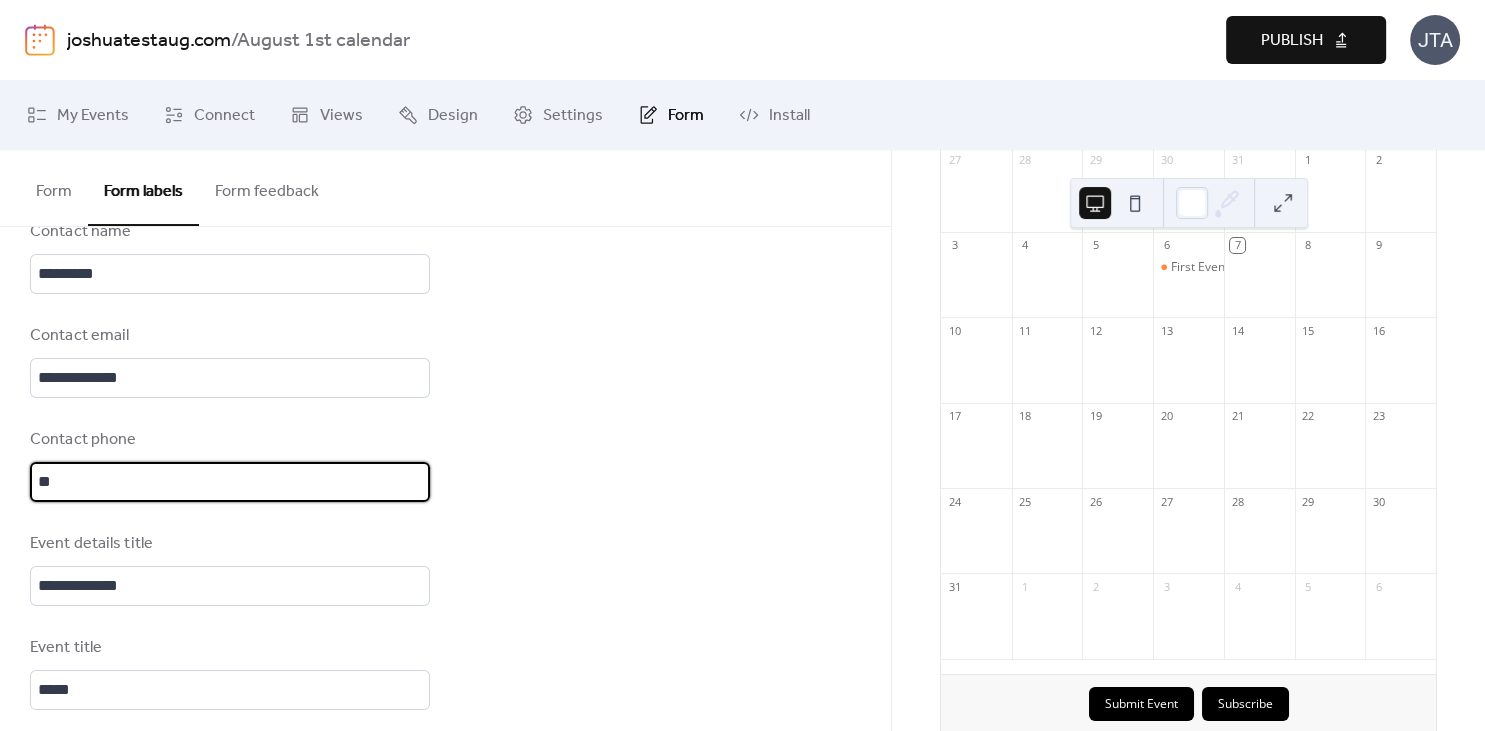 type on "*" 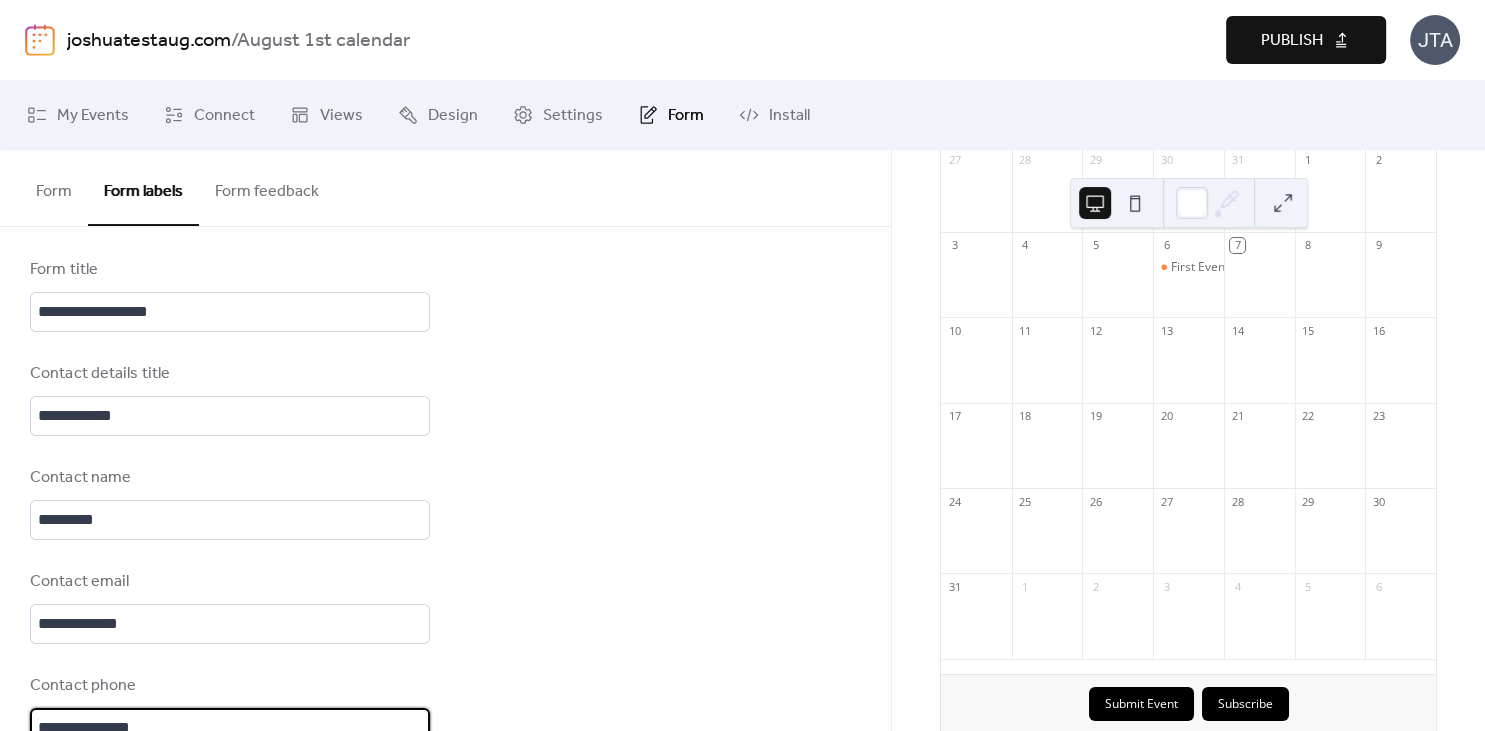 scroll, scrollTop: 0, scrollLeft: 0, axis: both 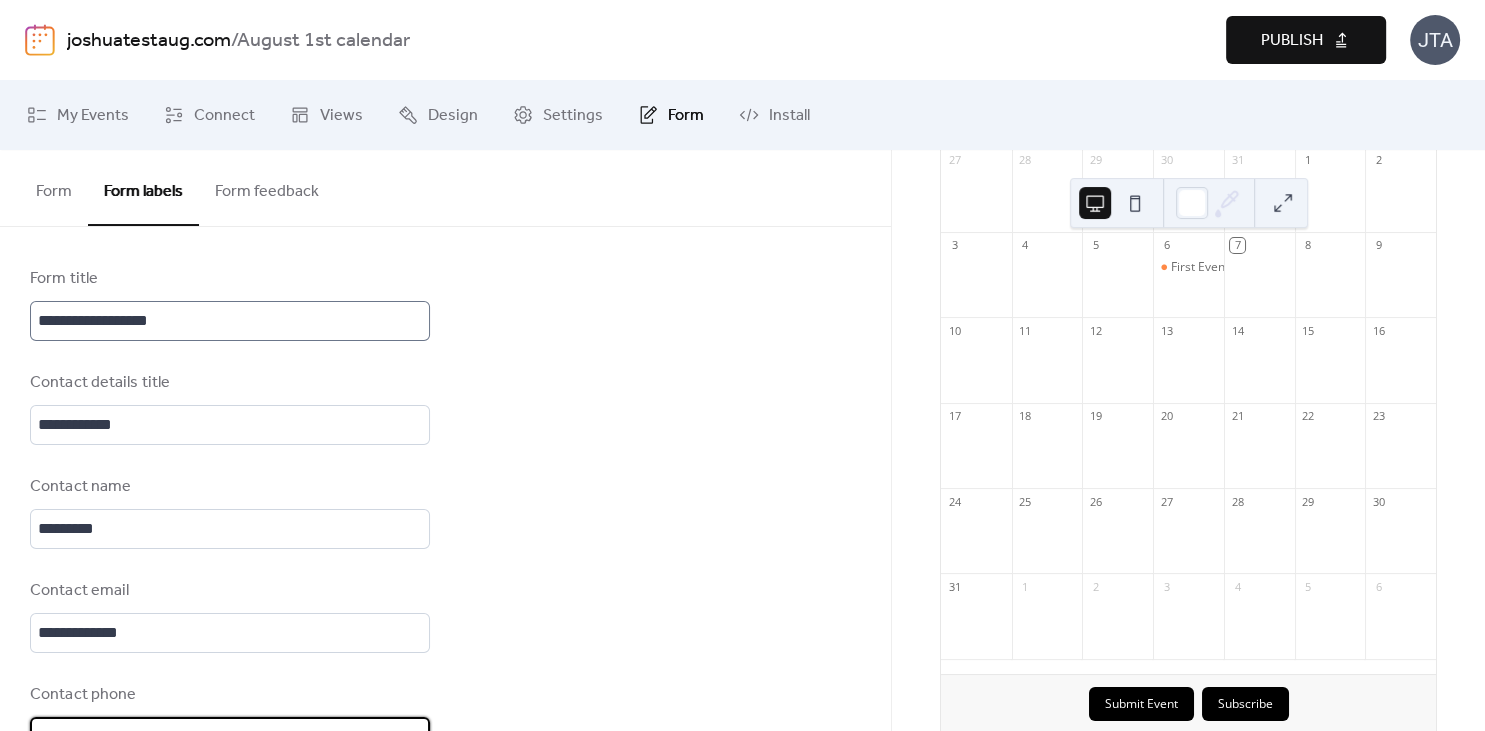 type on "**********" 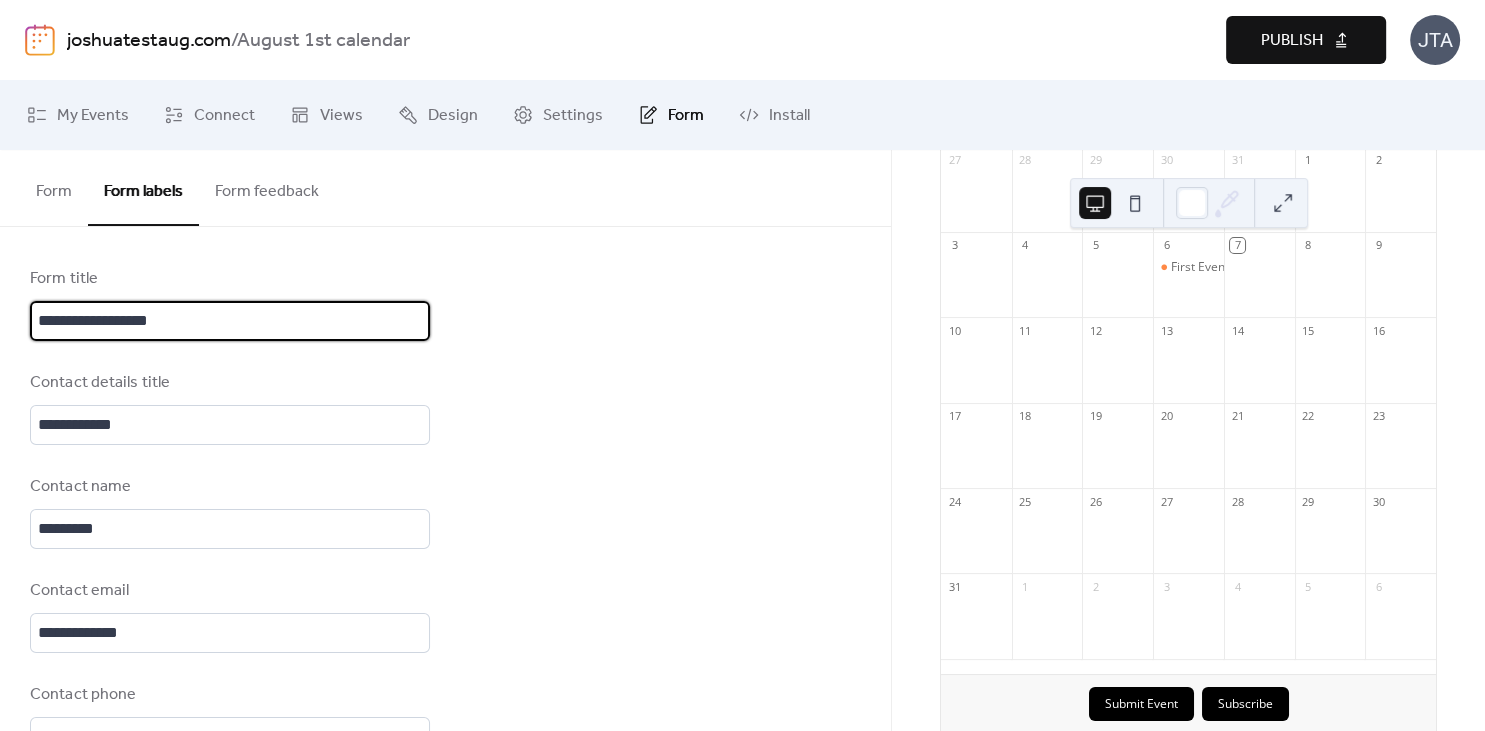 click on "**********" at bounding box center (230, 321) 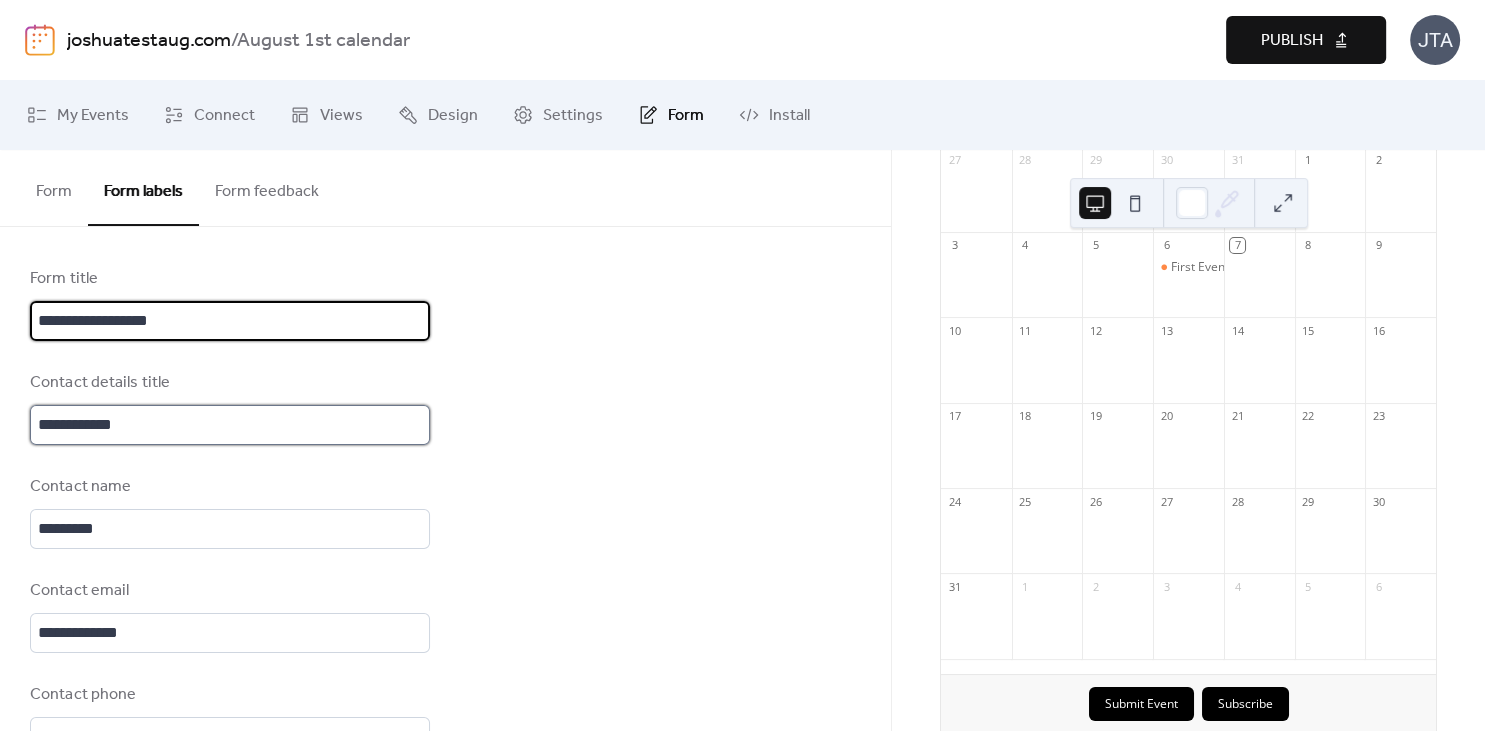 click on "**********" at bounding box center [230, 425] 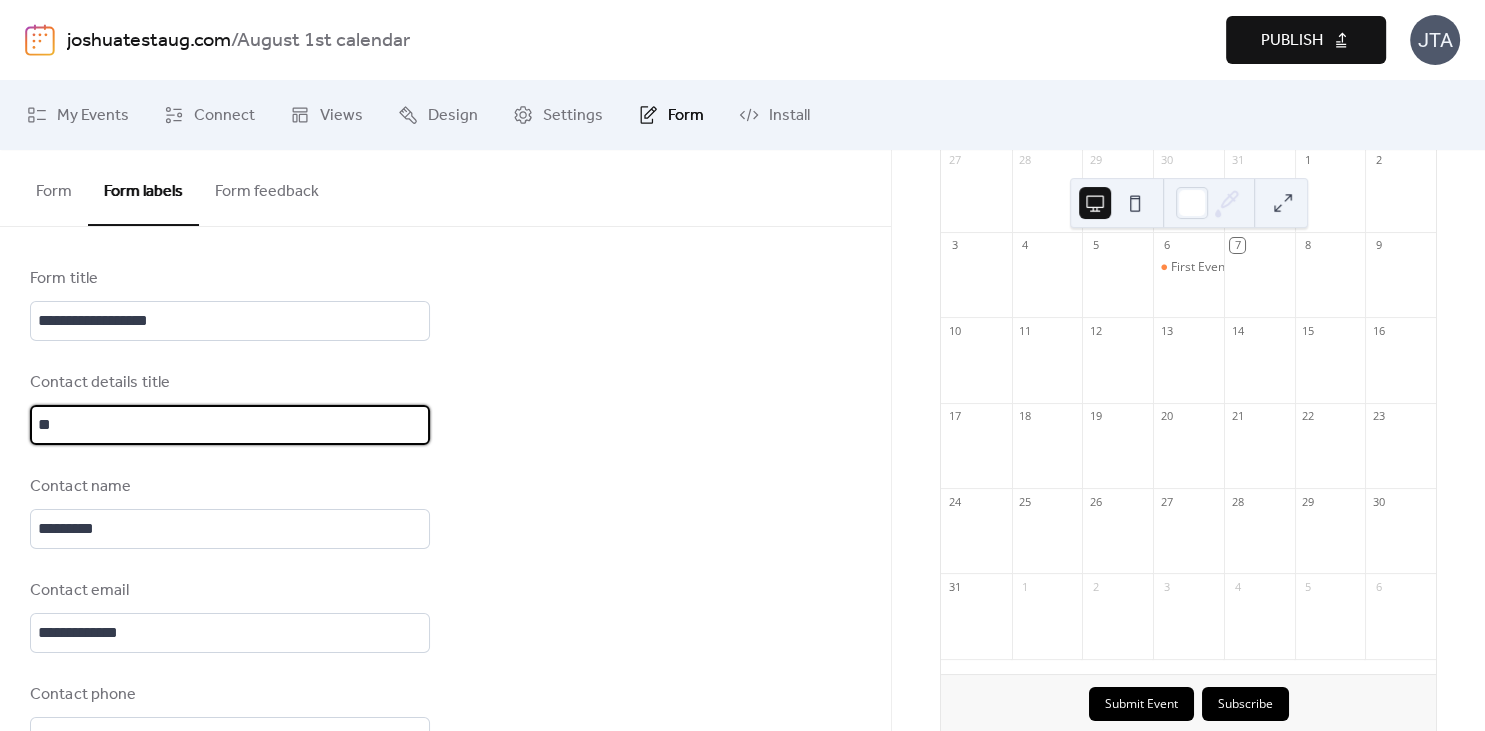 type on "*" 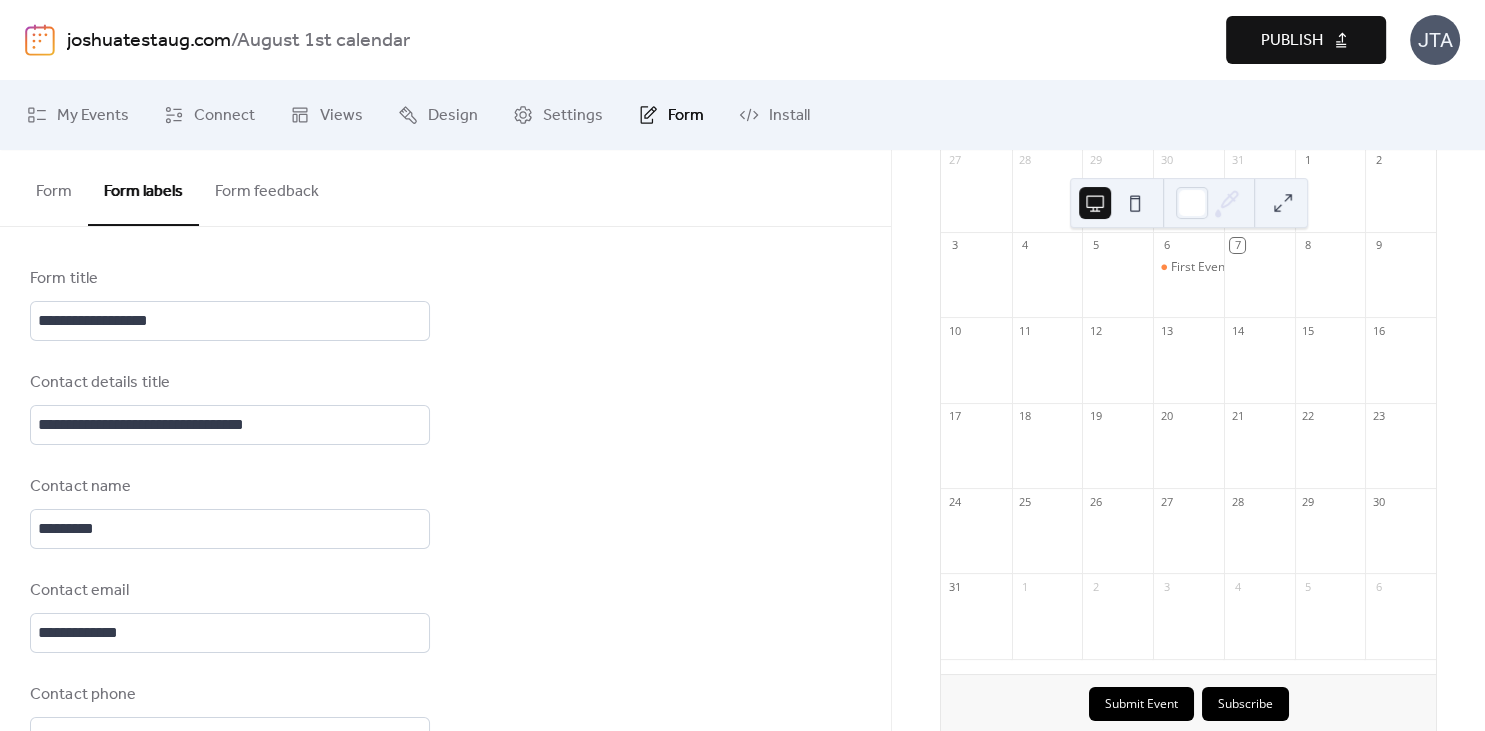 click on "**********" at bounding box center (445, 1136) 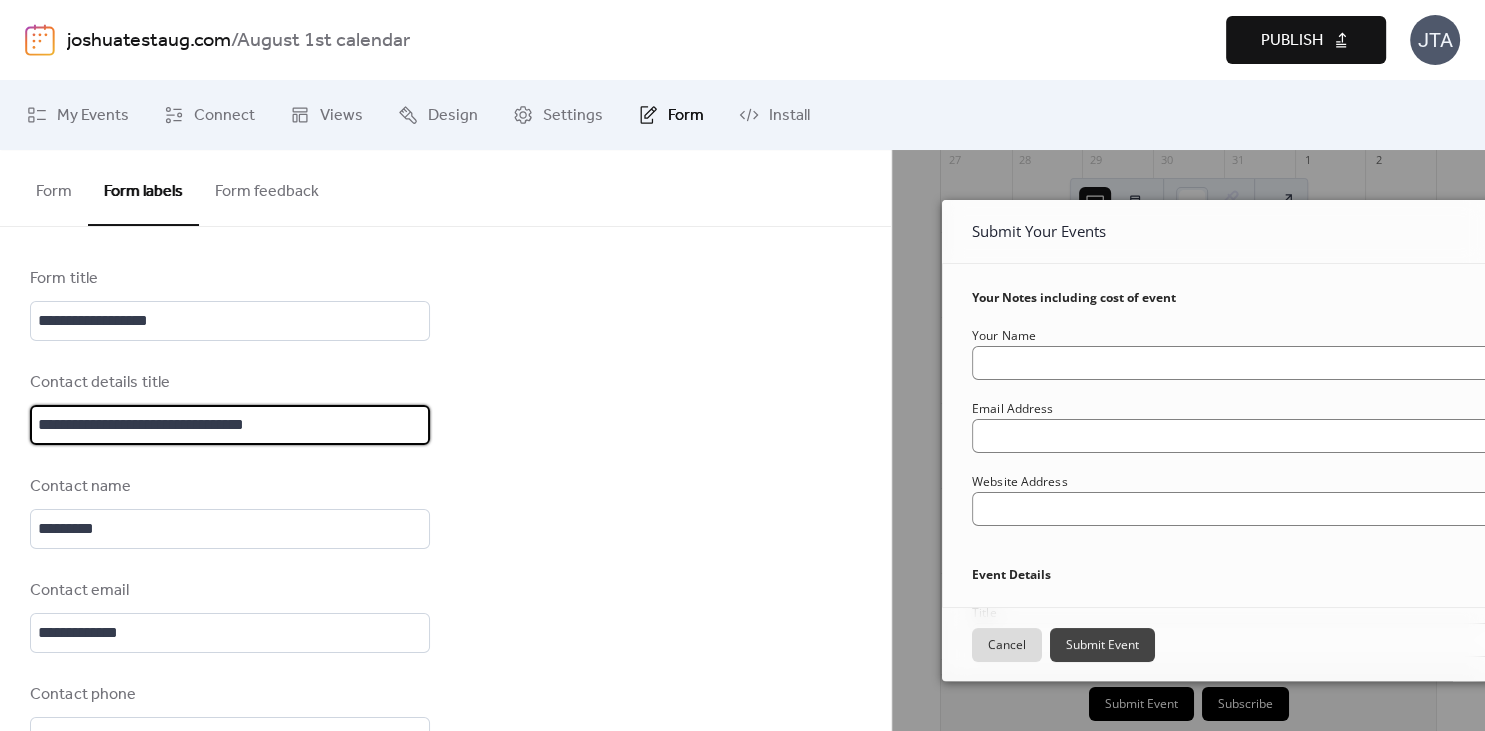 drag, startPoint x: 298, startPoint y: 442, endPoint x: -28, endPoint y: 454, distance: 326.2208 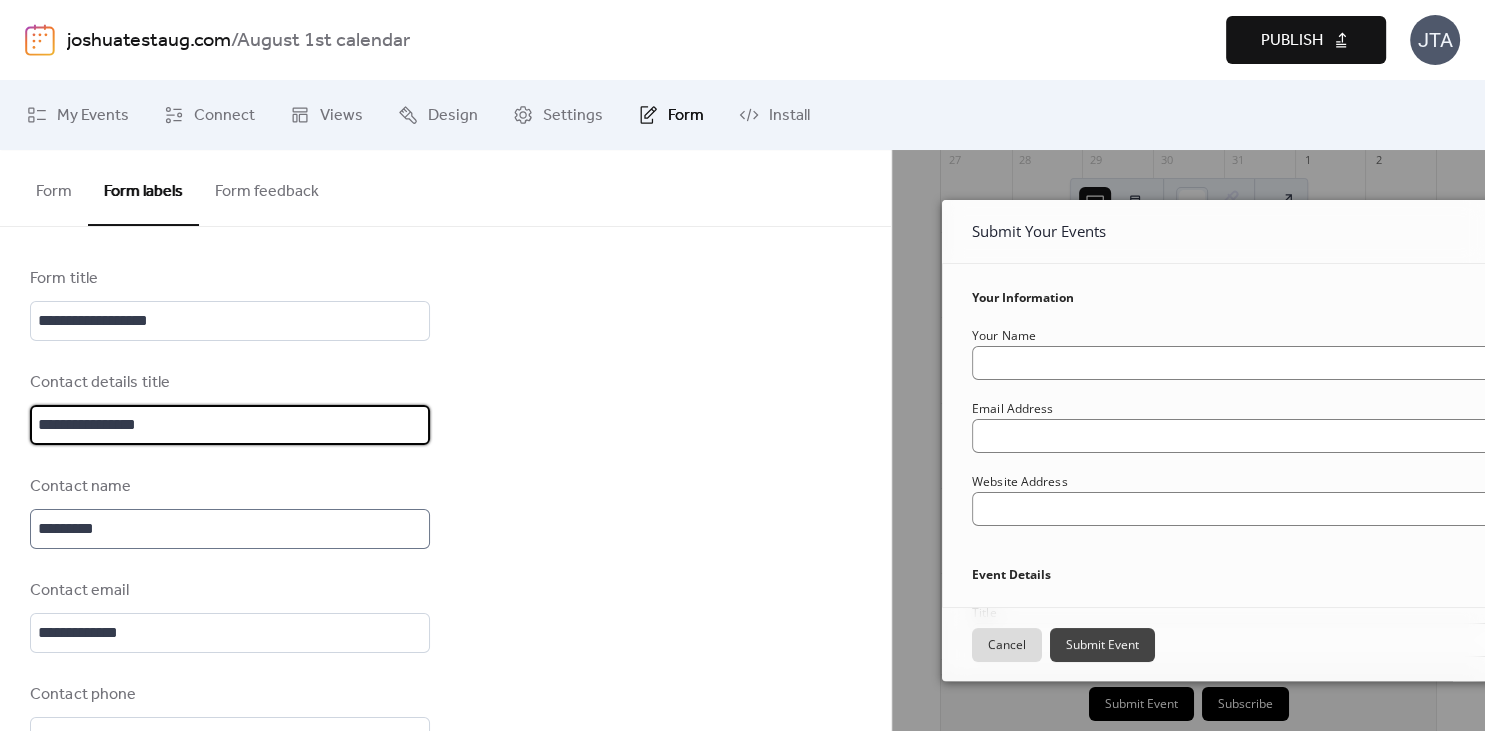 type on "**********" 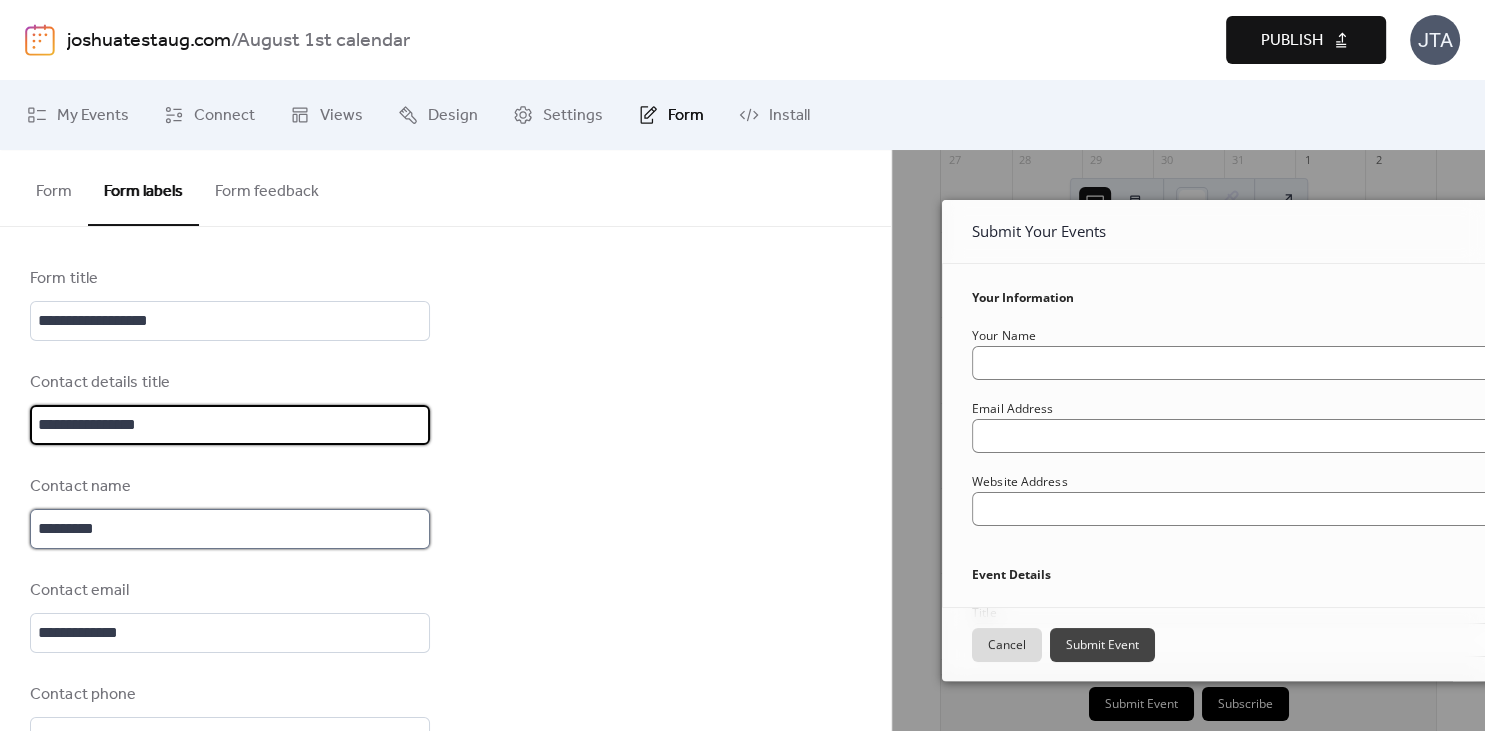click on "*********" at bounding box center (230, 529) 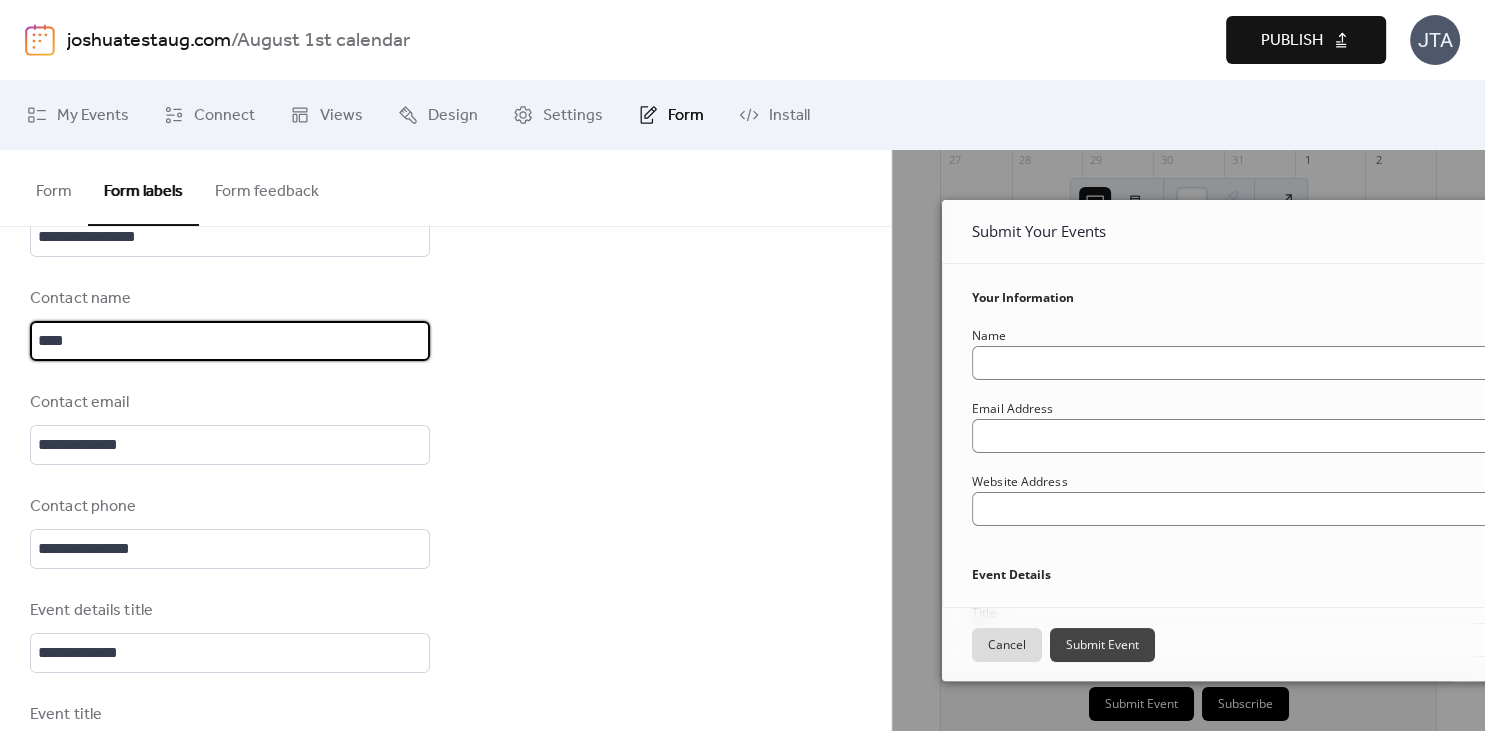 scroll, scrollTop: 192, scrollLeft: 0, axis: vertical 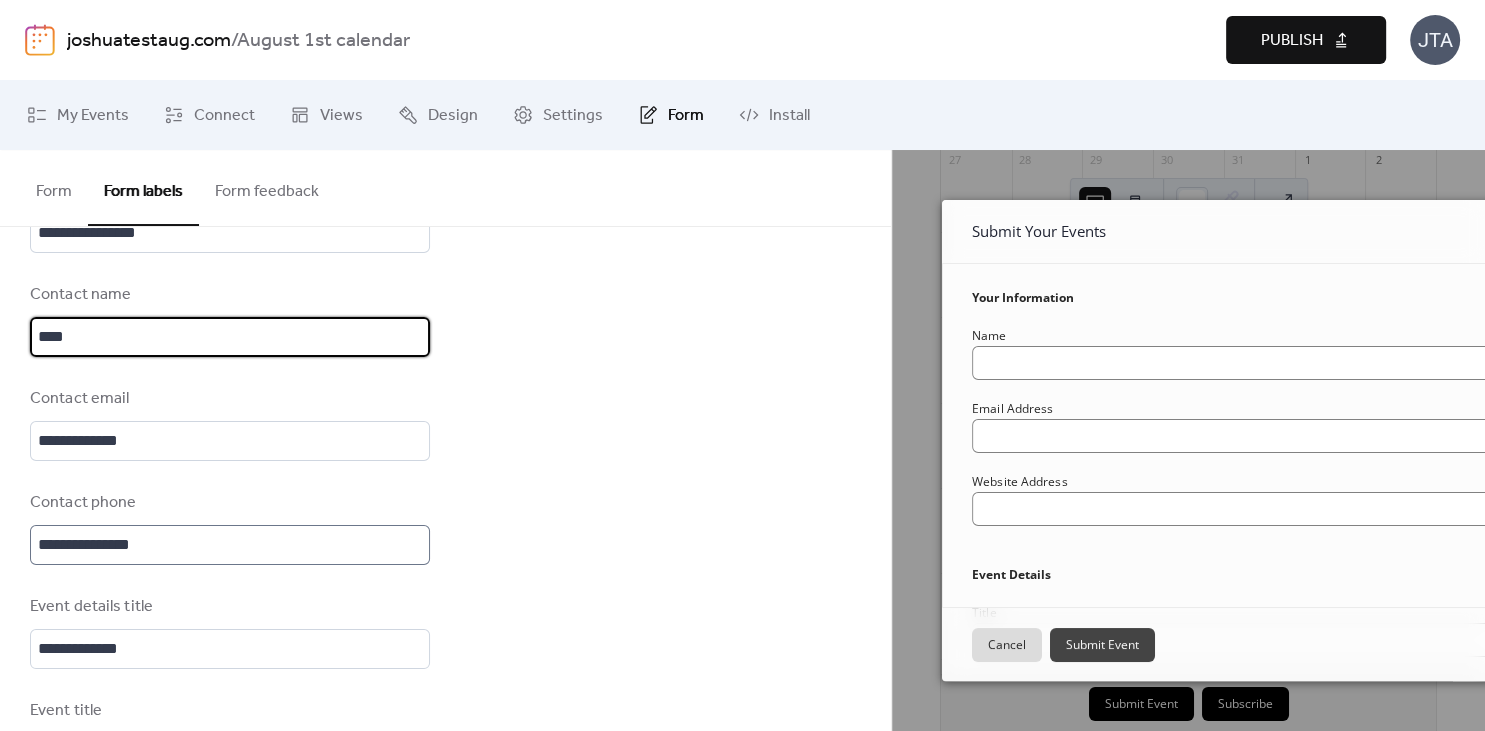 type on "****" 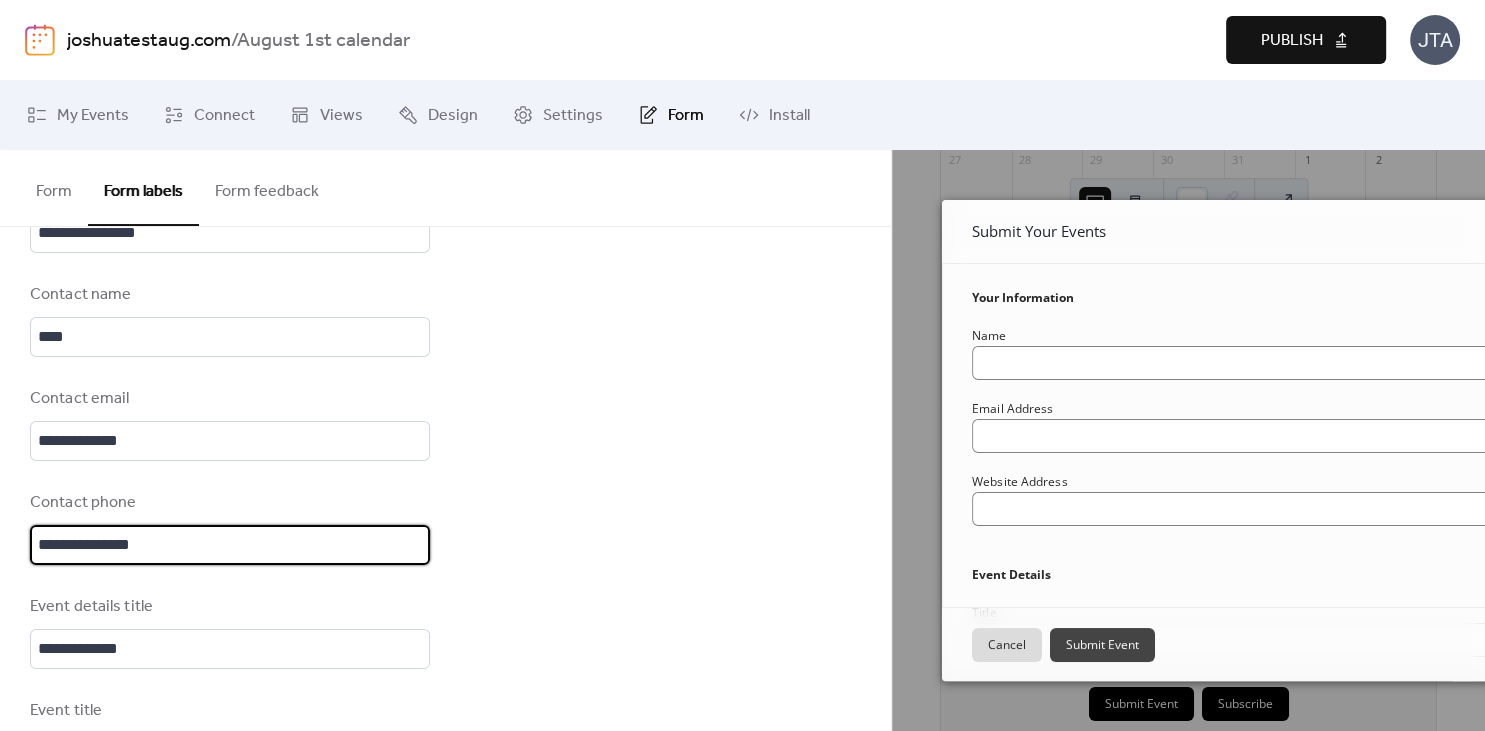 click on "**********" at bounding box center [230, 545] 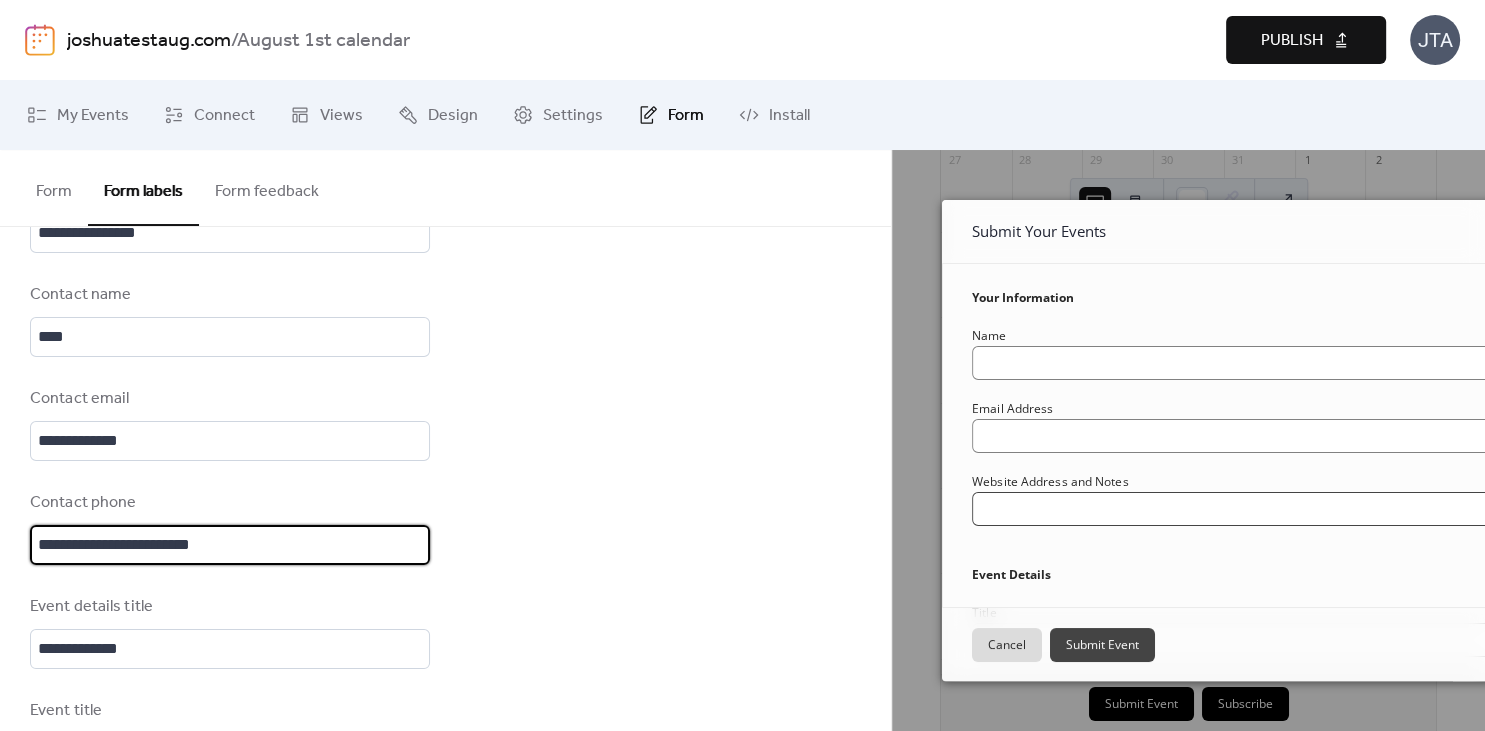 type on "**********" 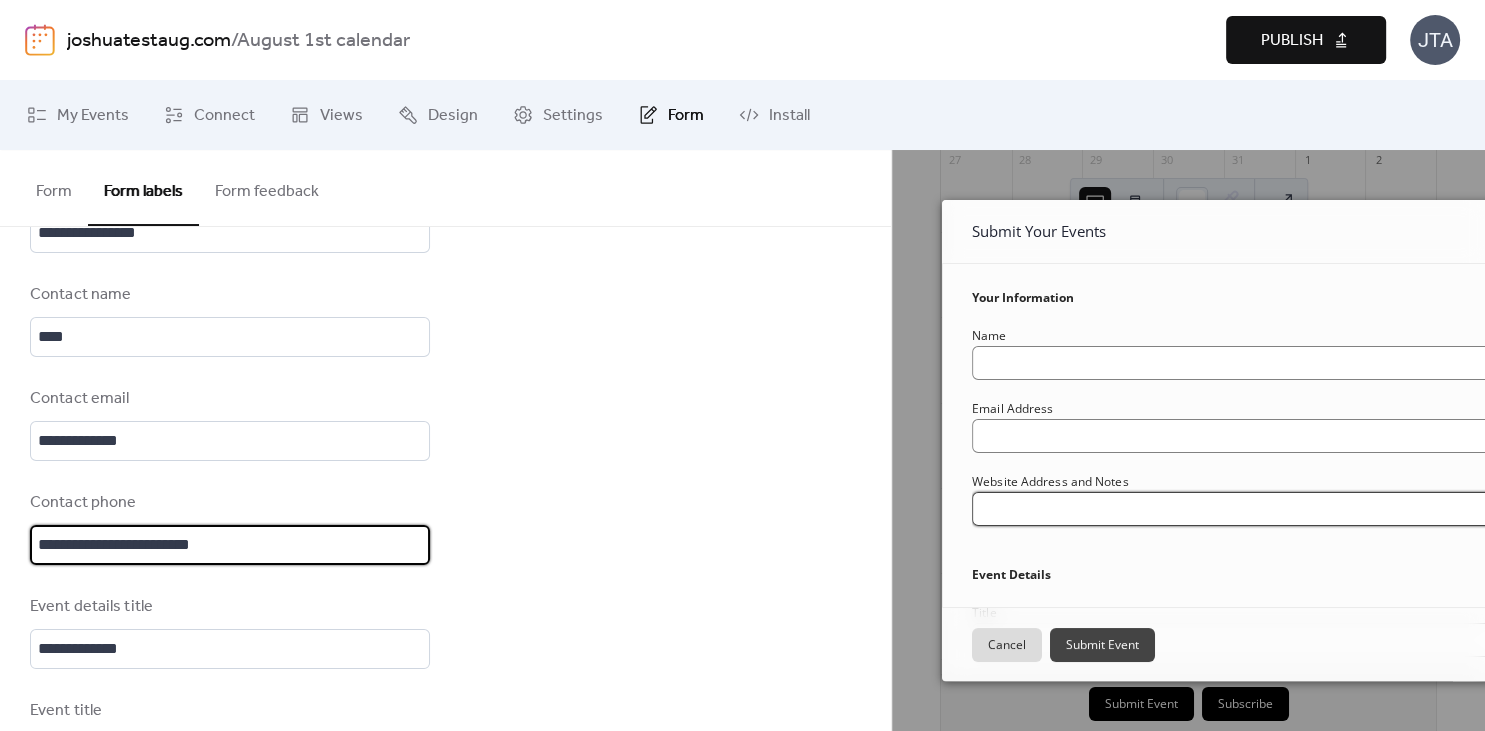 click at bounding box center [1242, 509] 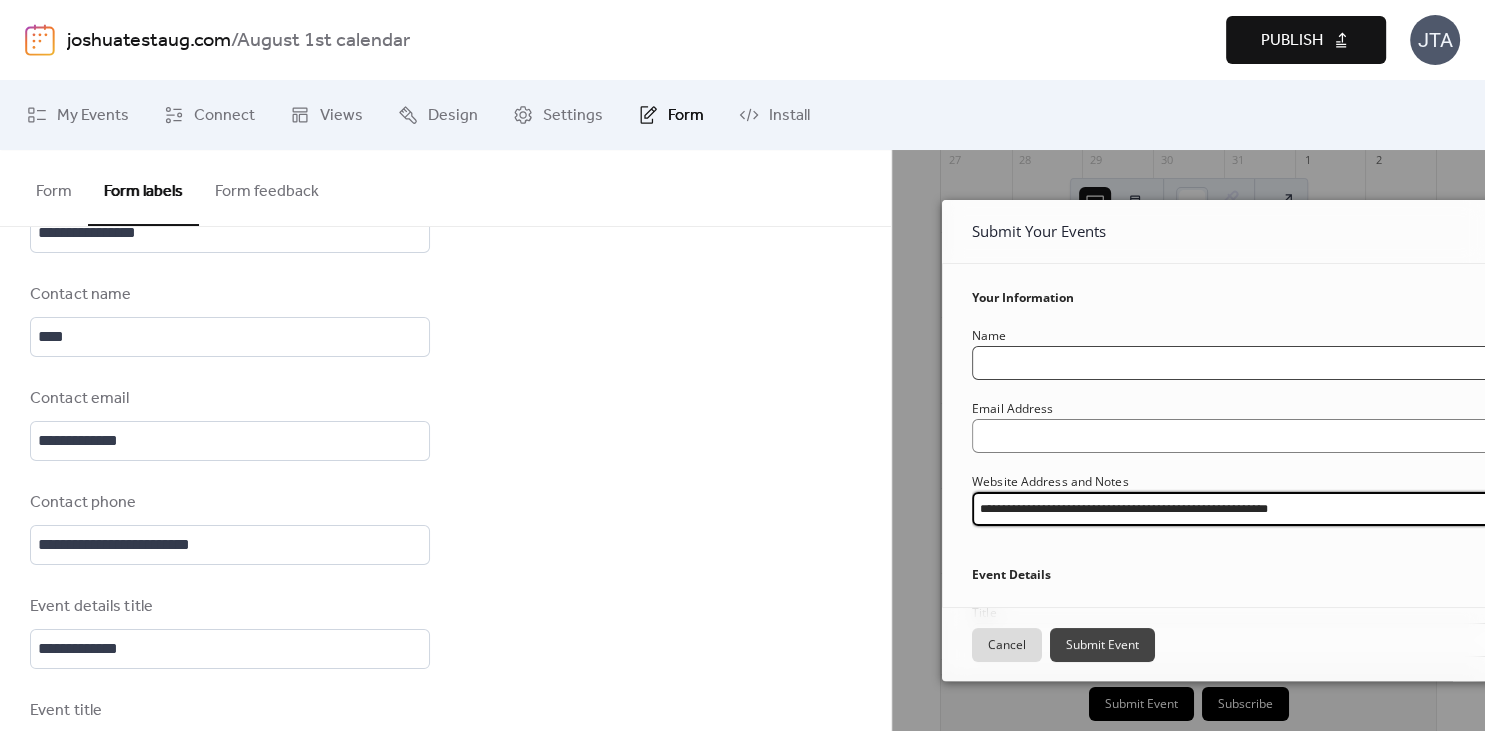 type on "**********" 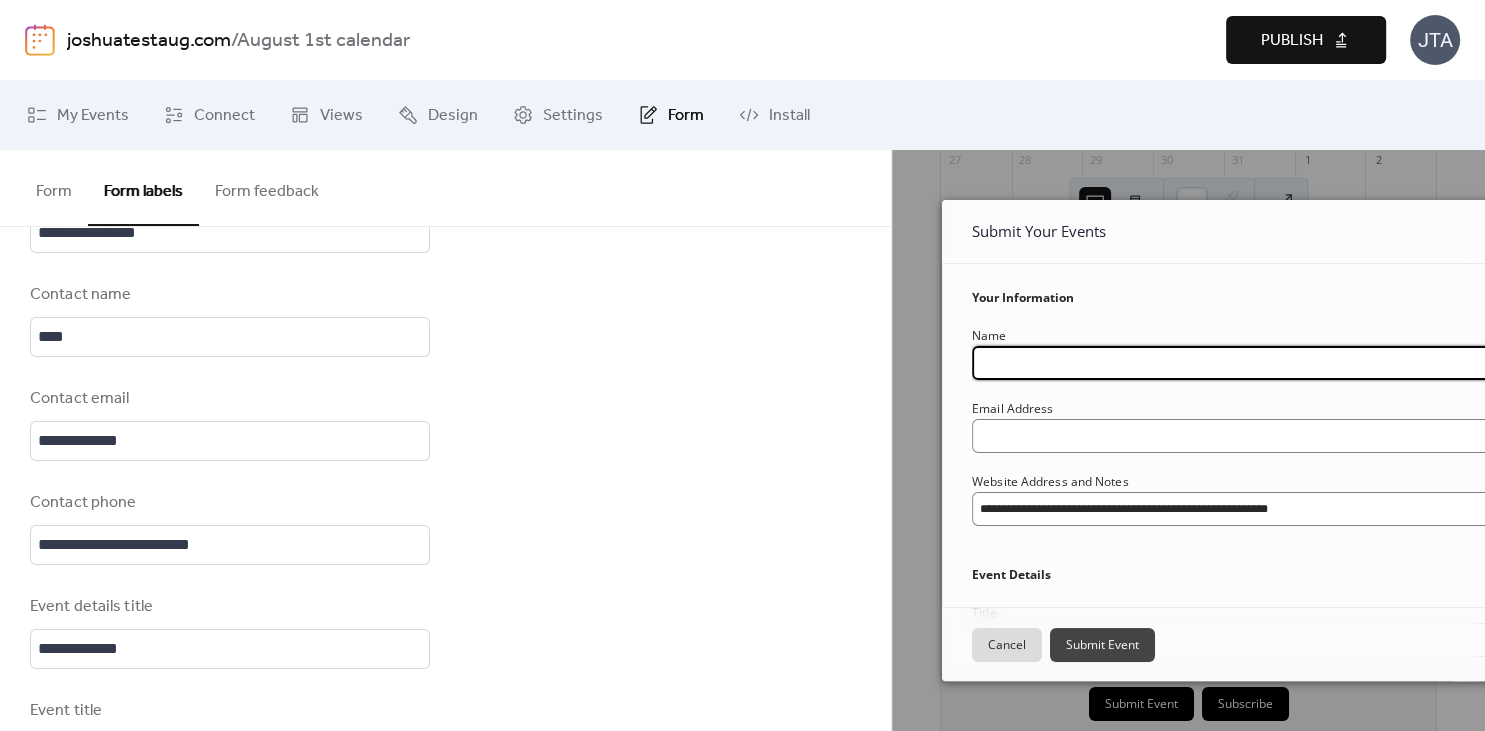 click at bounding box center (1242, 363) 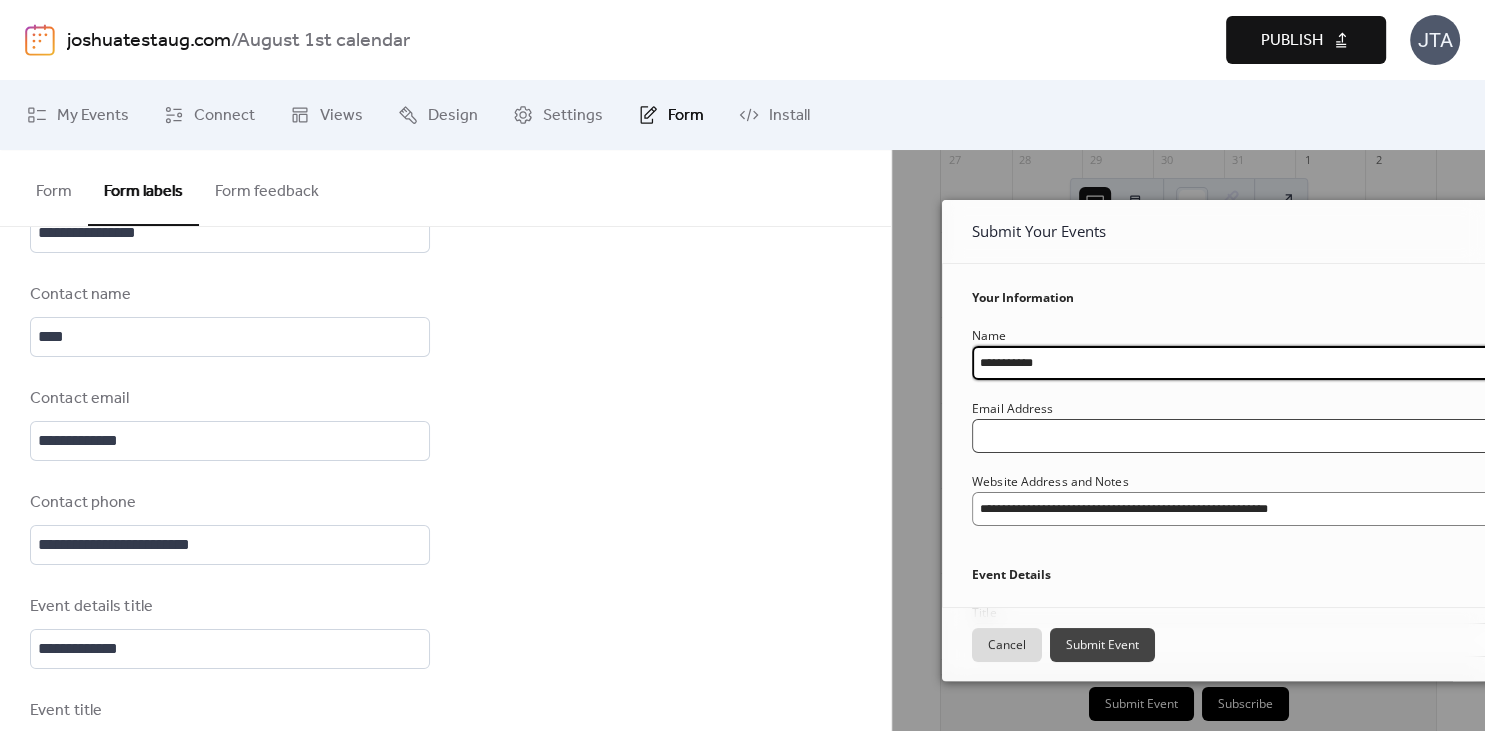 type on "**********" 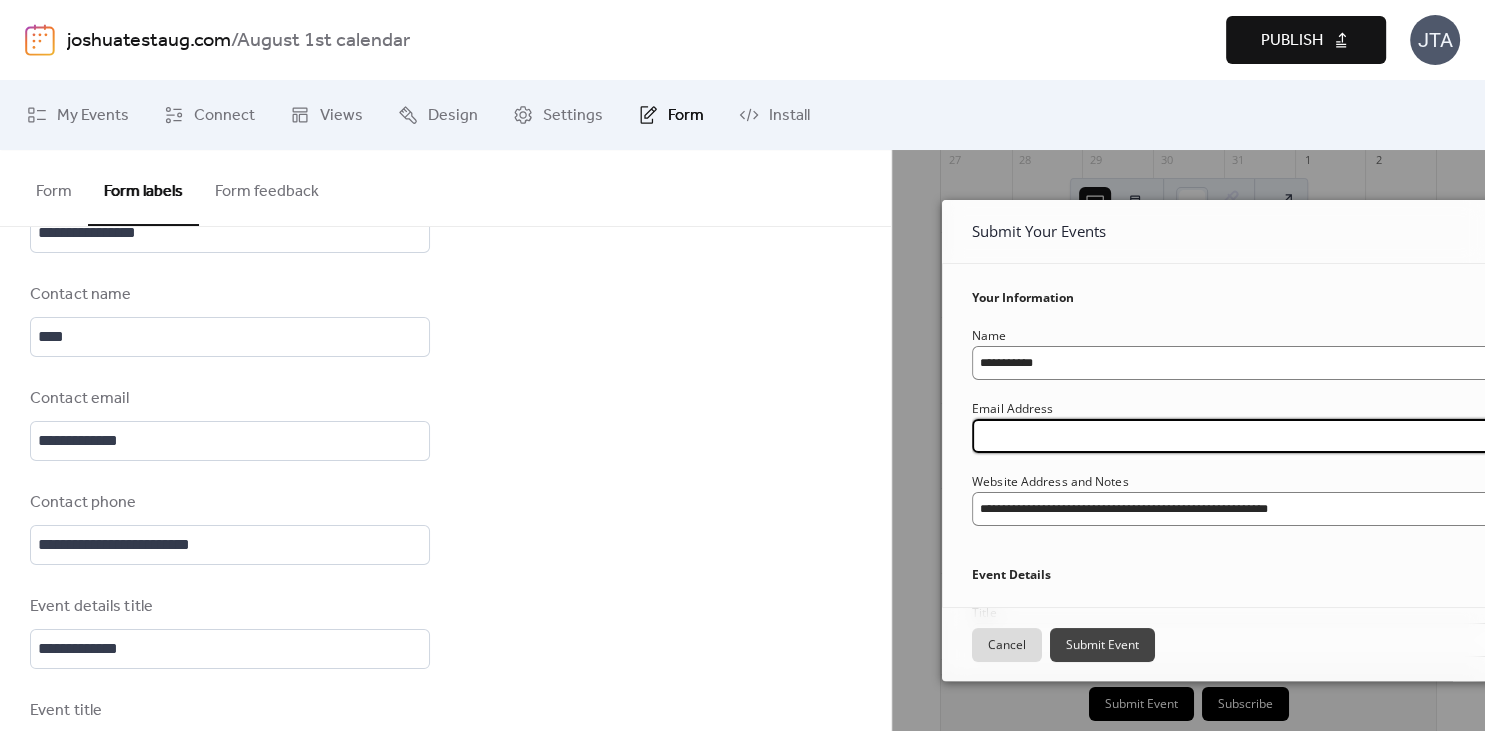 click at bounding box center (1242, 436) 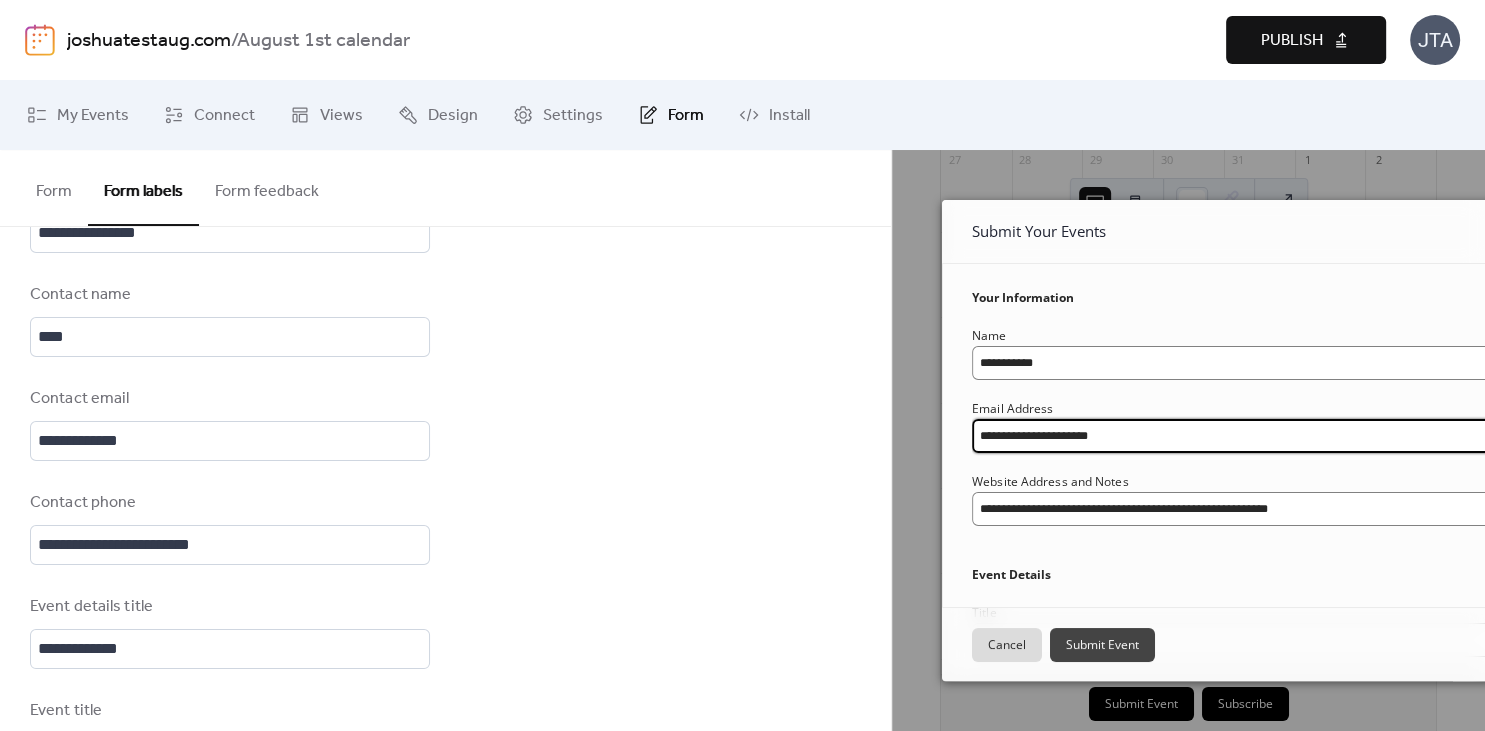 type on "**********" 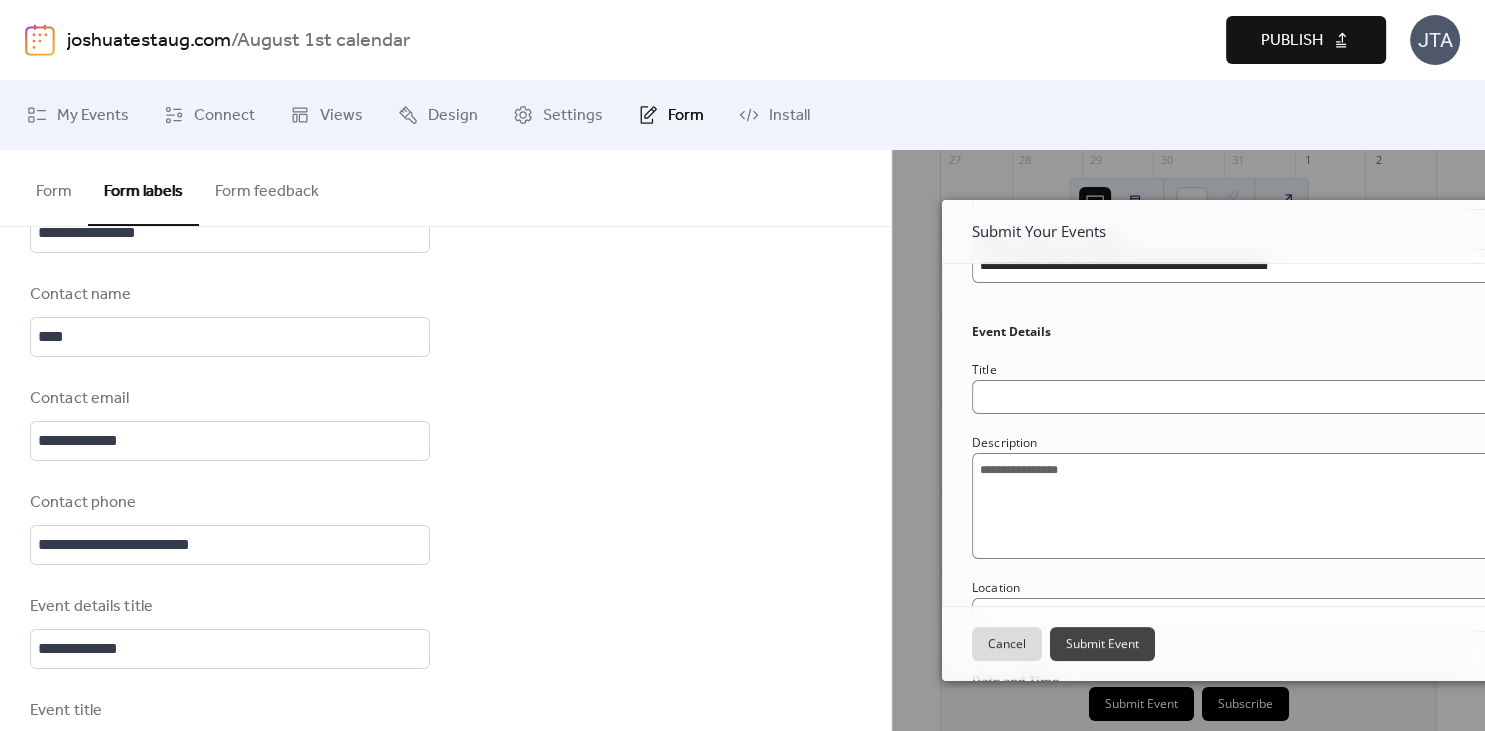 scroll, scrollTop: 244, scrollLeft: 0, axis: vertical 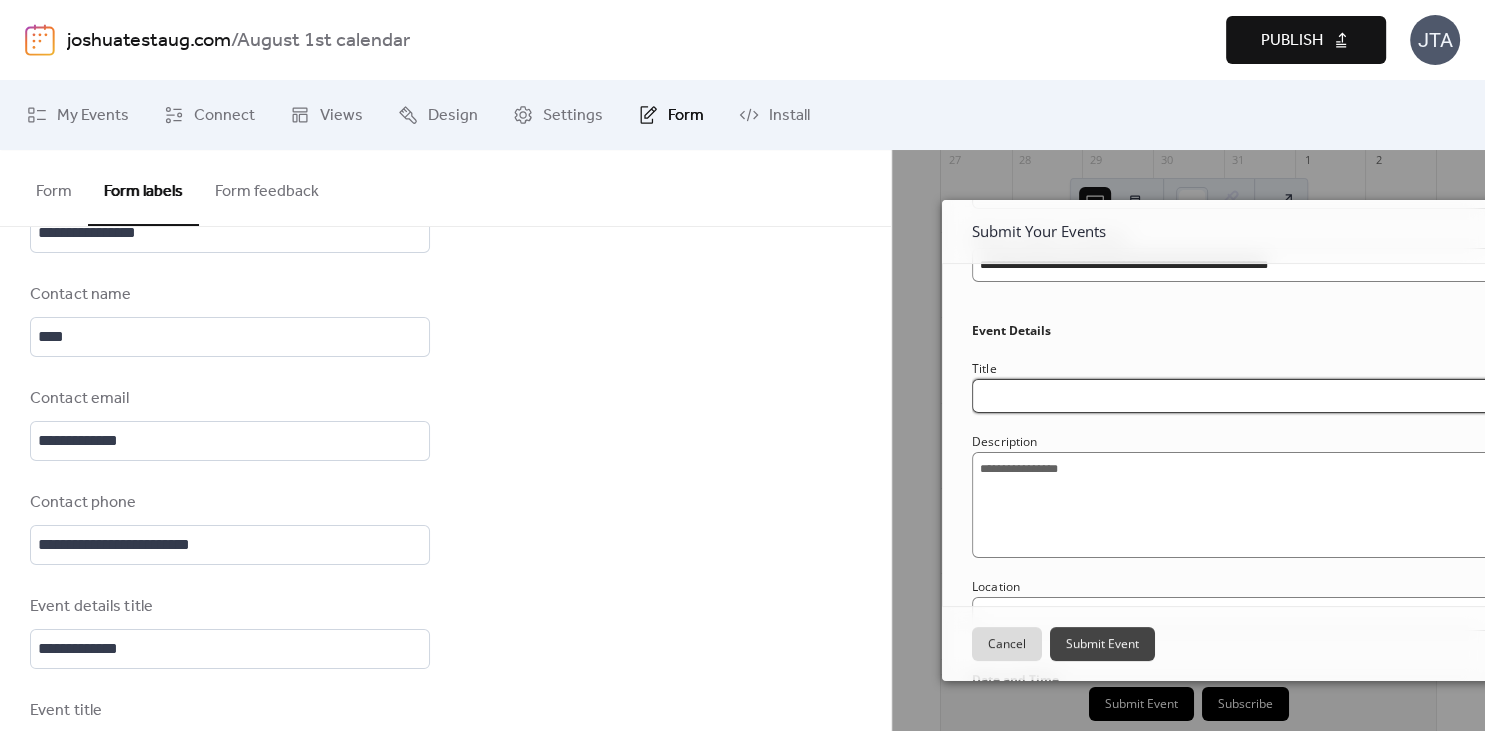 click at bounding box center (1242, 396) 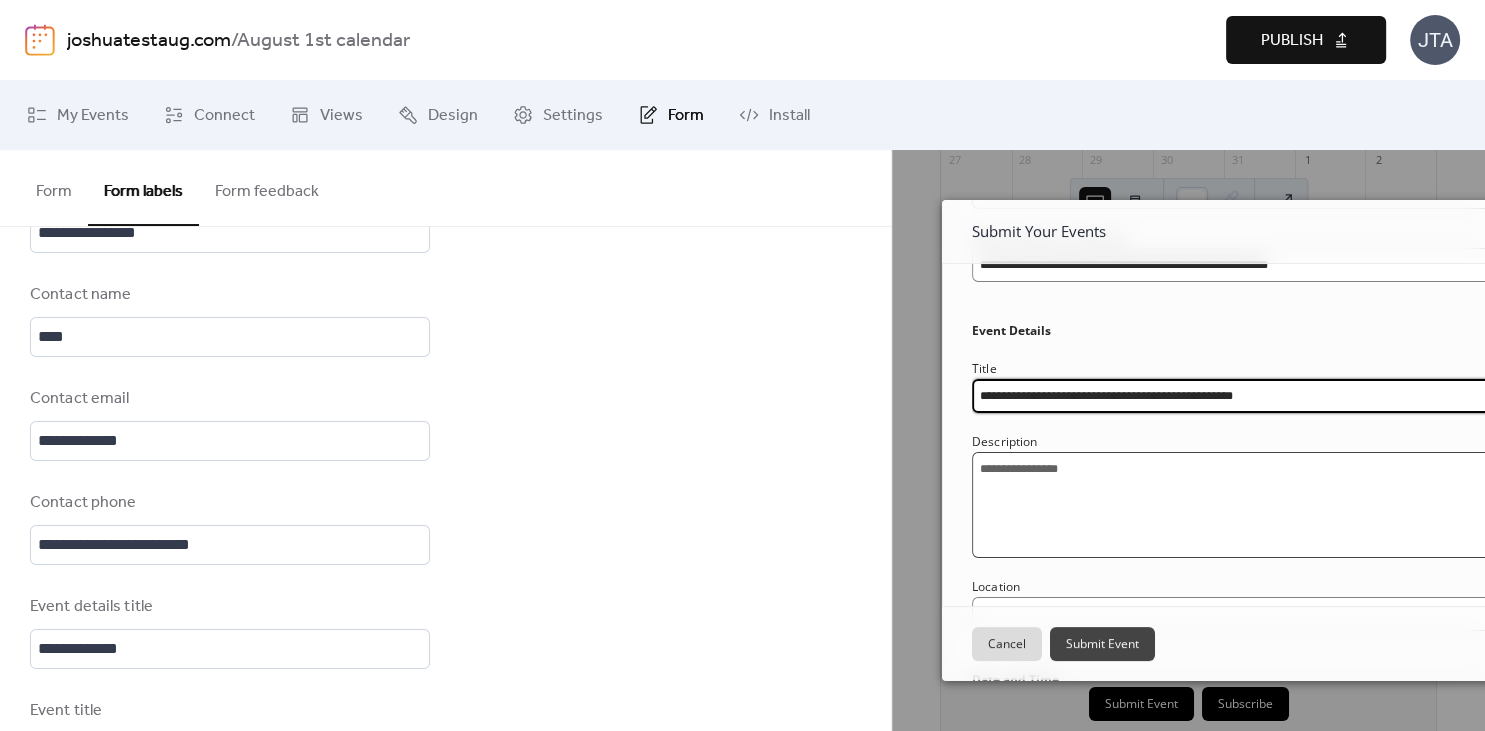 type on "**********" 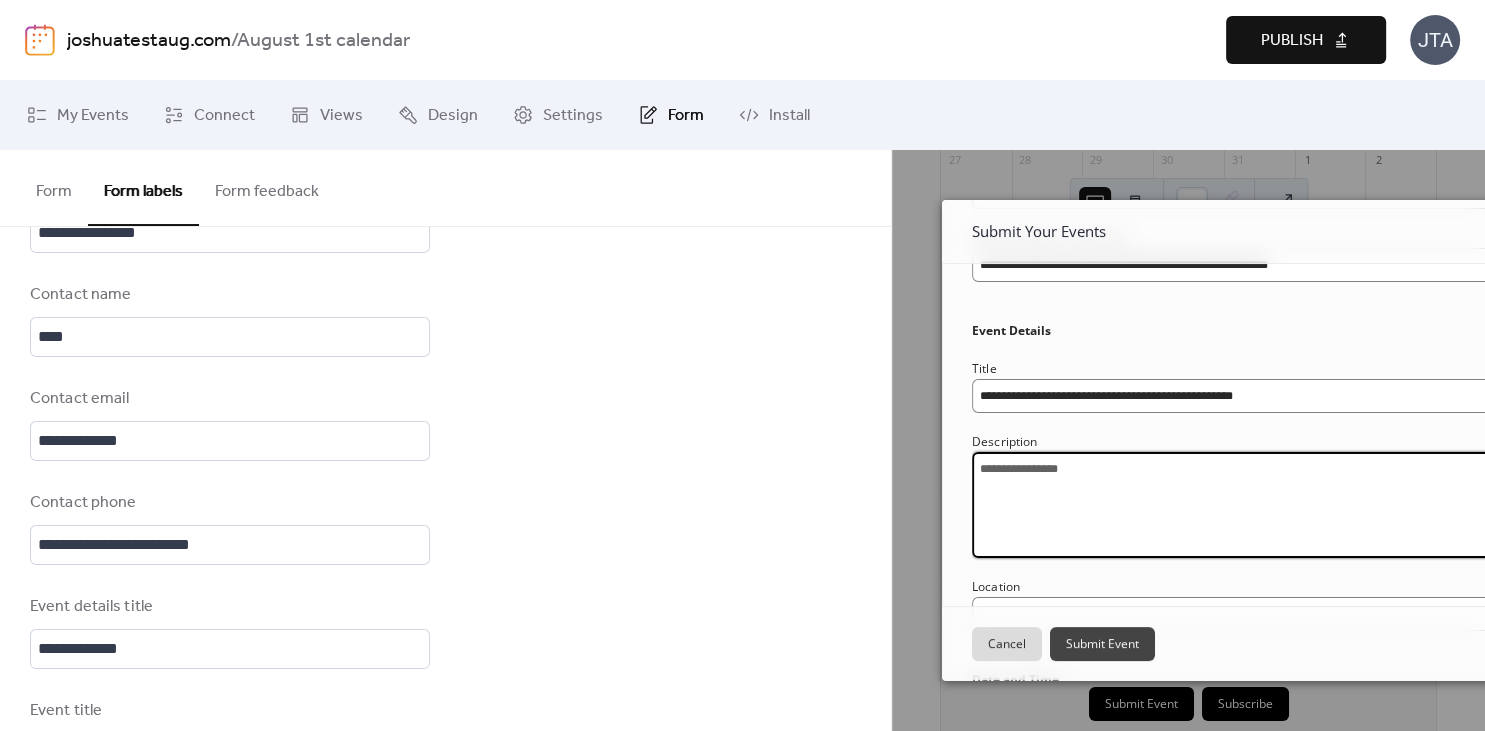 click at bounding box center (1242, 505) 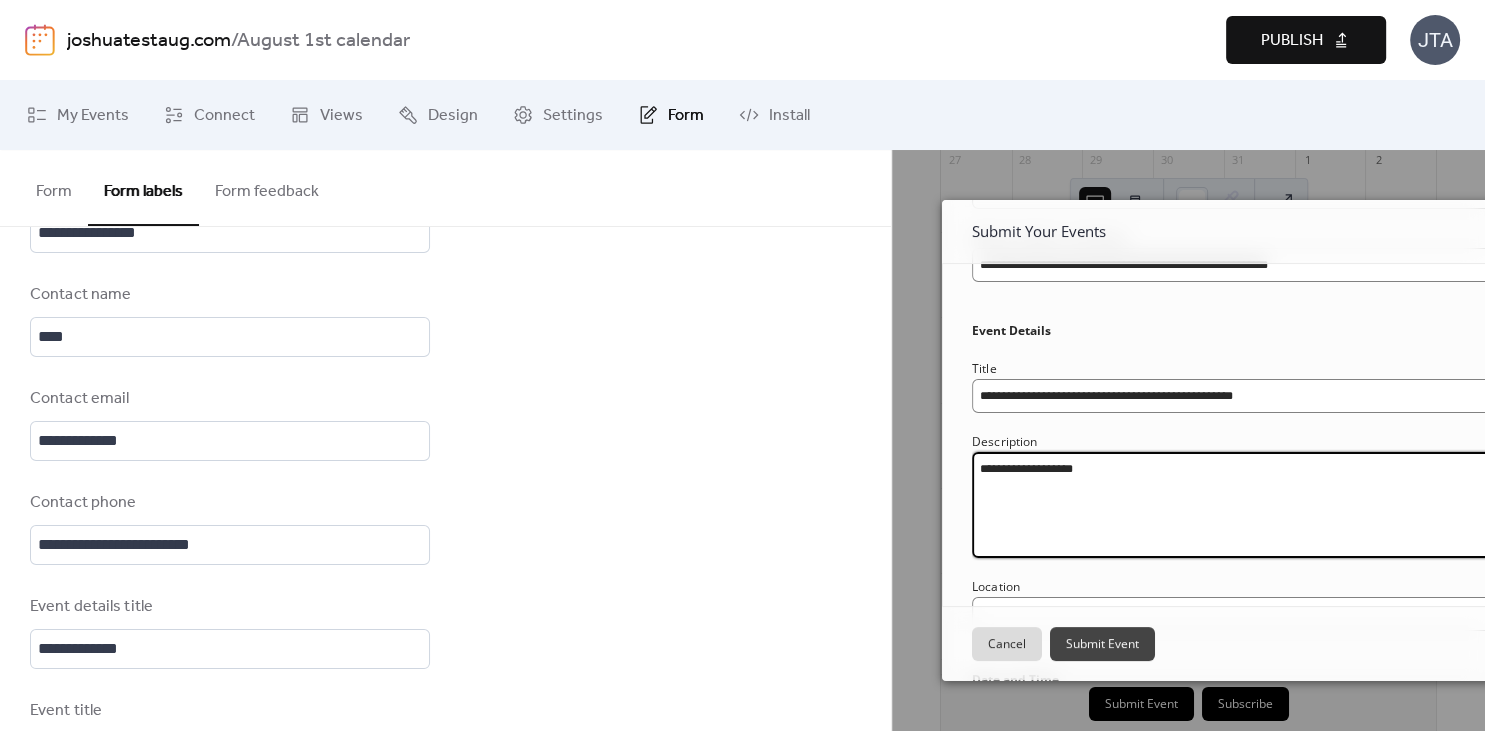 type on "**********" 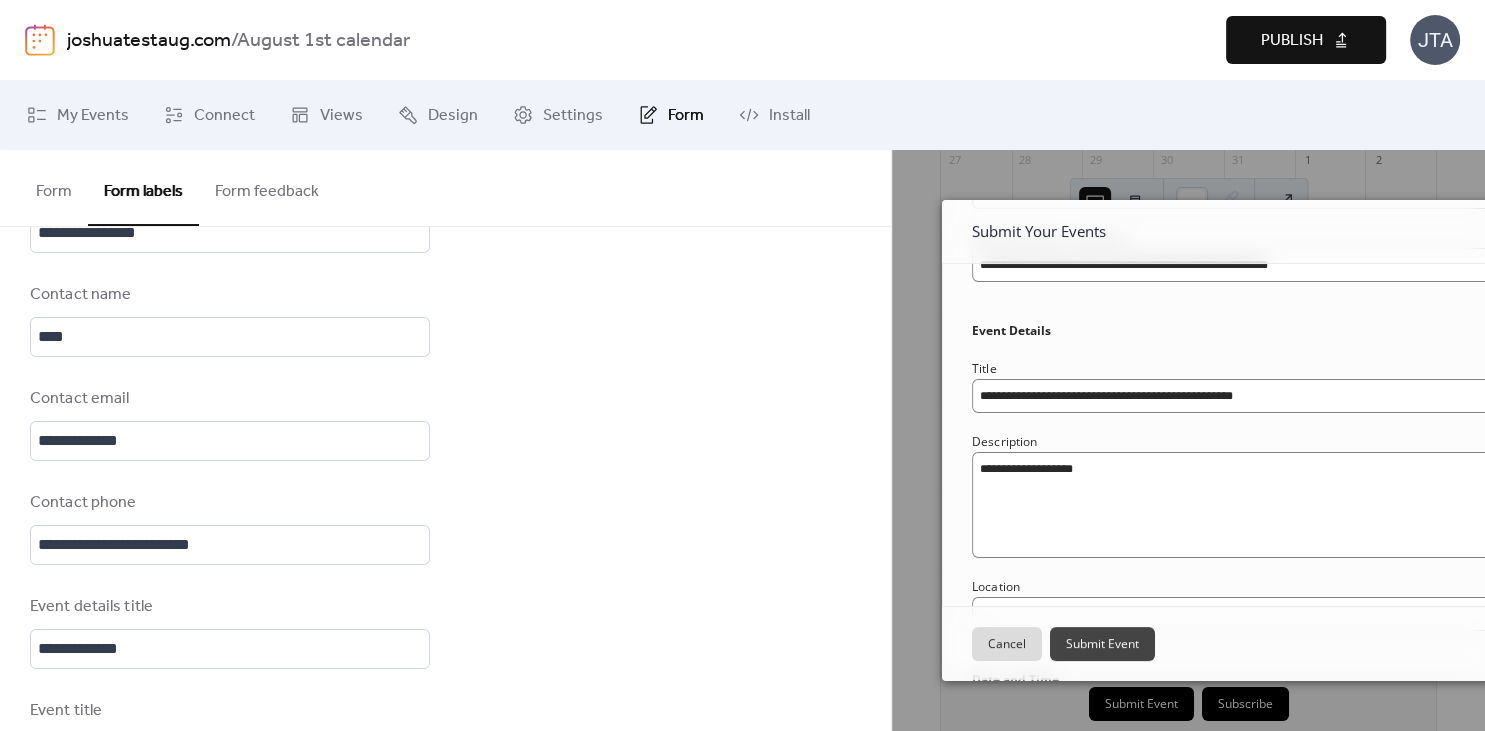 click on "**********" at bounding box center [1242, 621] 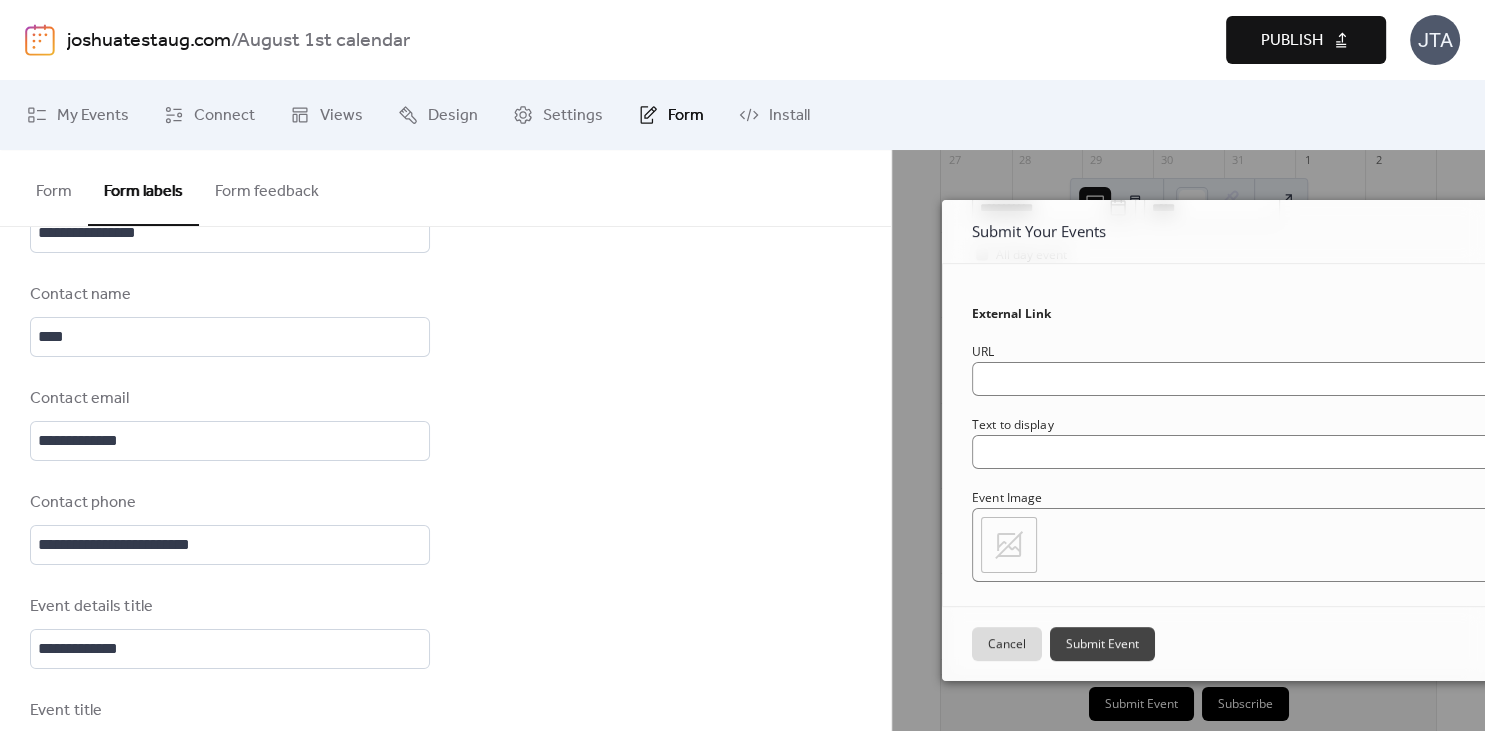 scroll, scrollTop: 875, scrollLeft: 0, axis: vertical 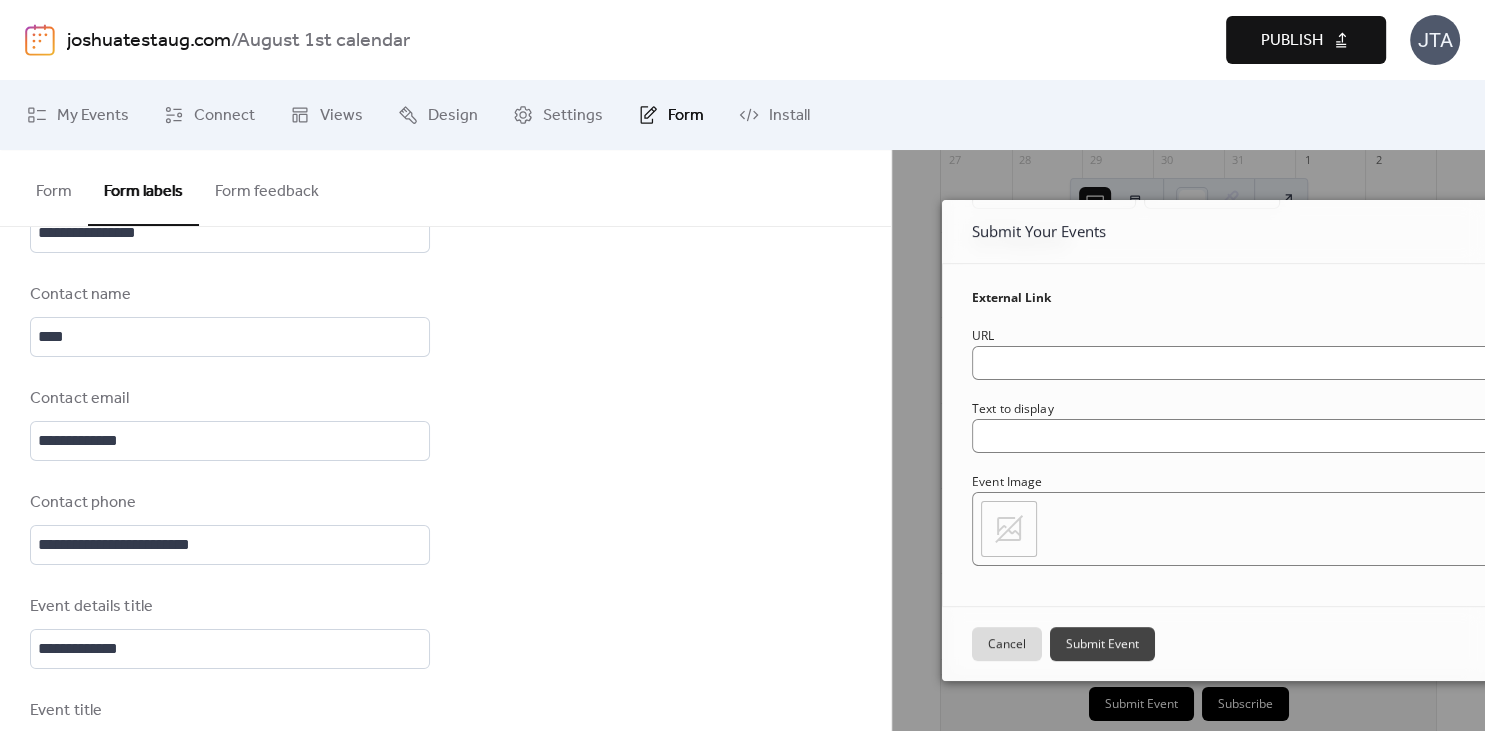 click on "Submit Event" at bounding box center (1102, 644) 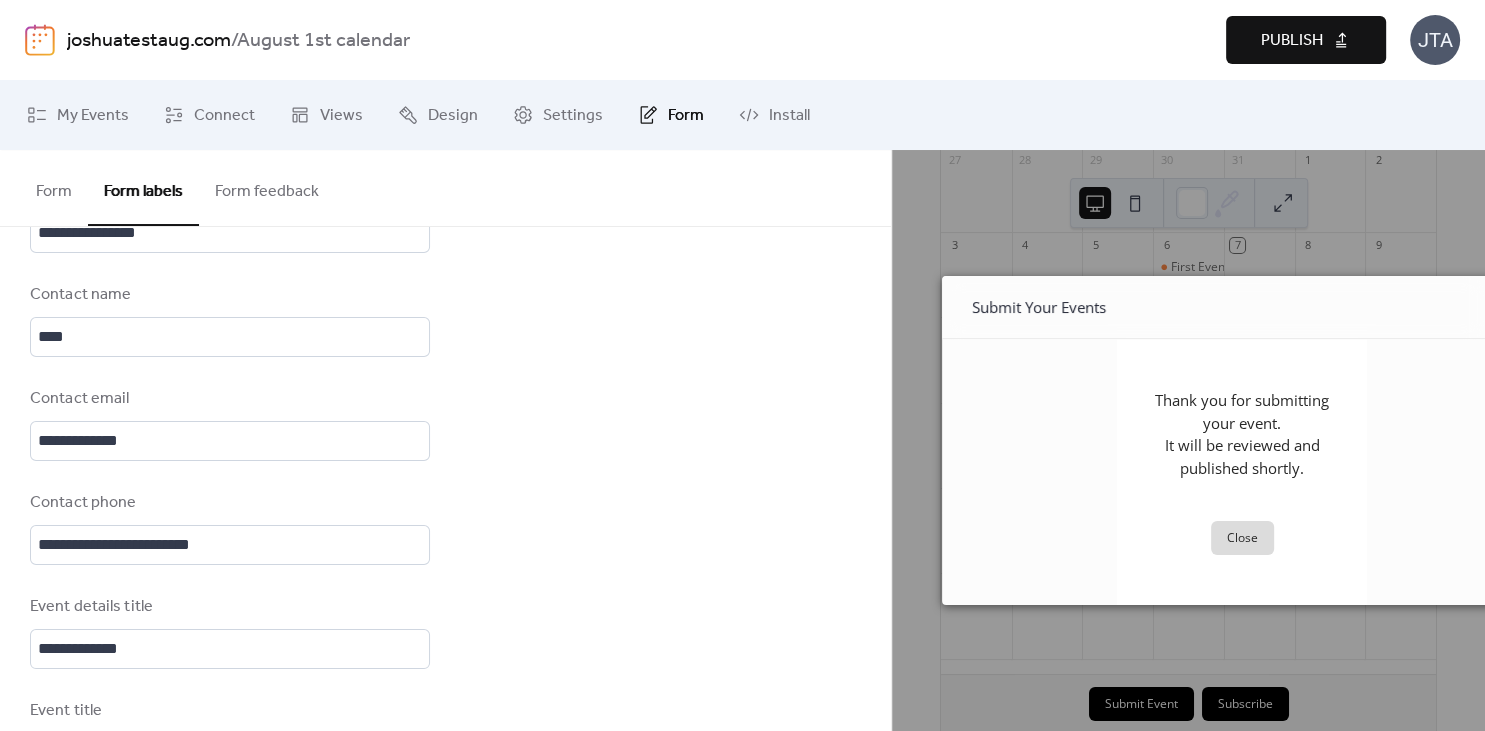 scroll, scrollTop: 0, scrollLeft: 0, axis: both 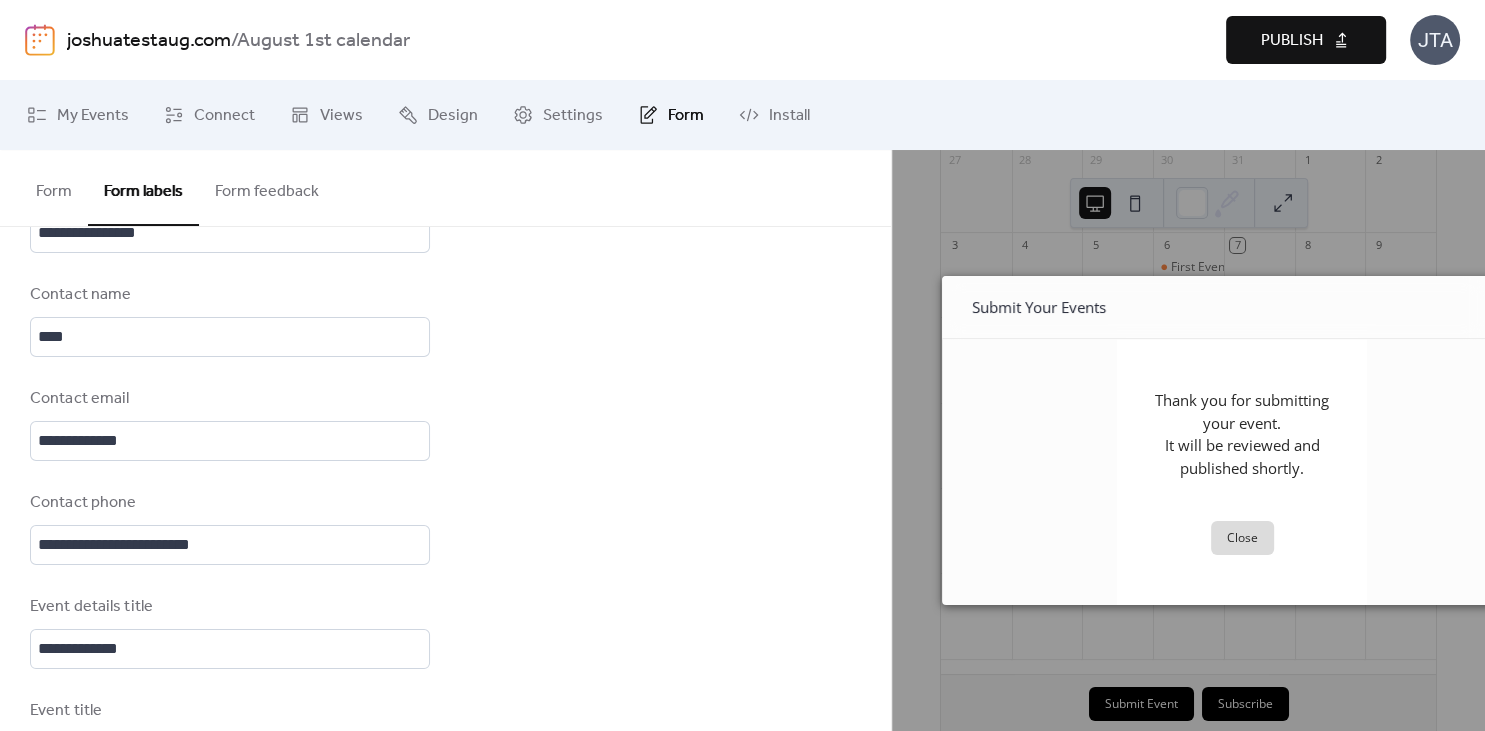 click on "Close" at bounding box center (1242, 538) 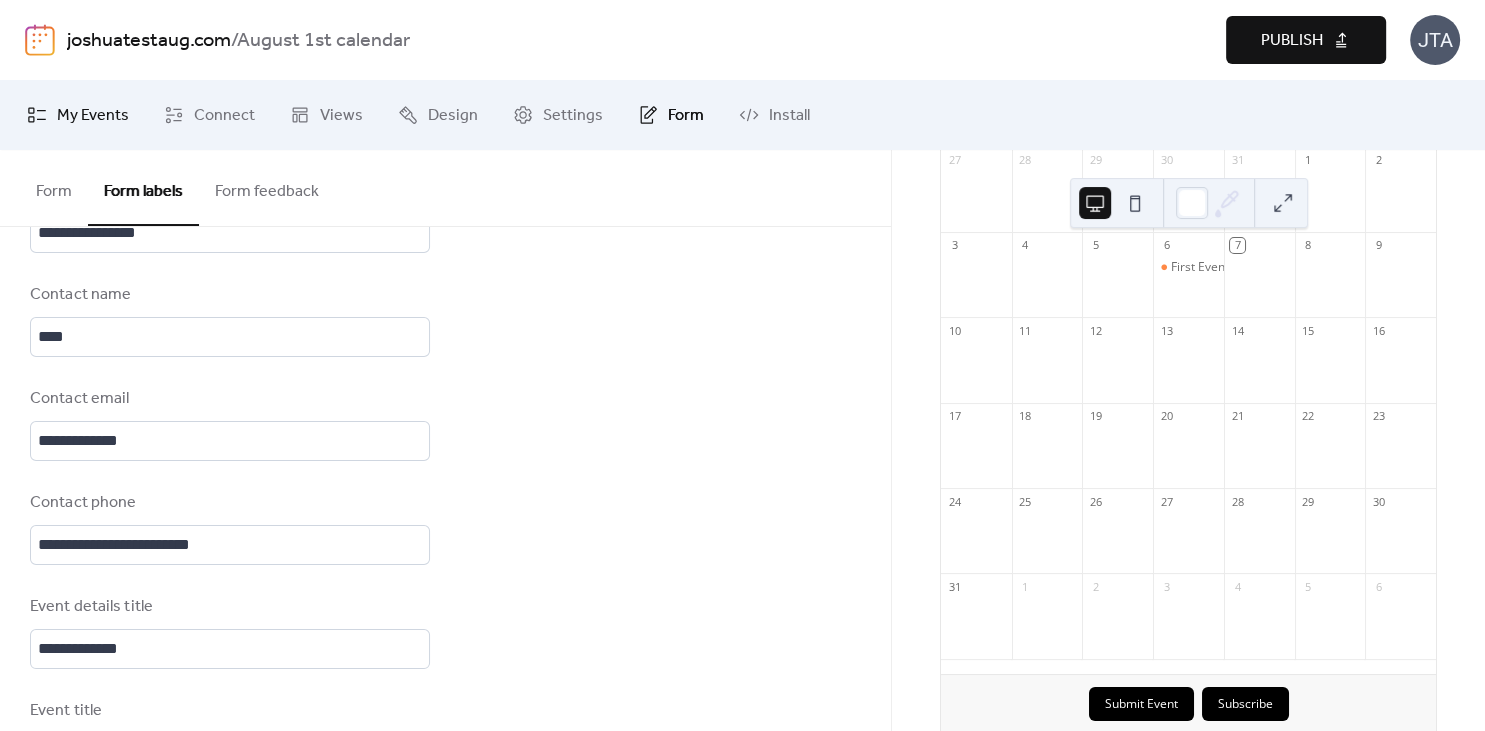 click on "My Events" at bounding box center [93, 116] 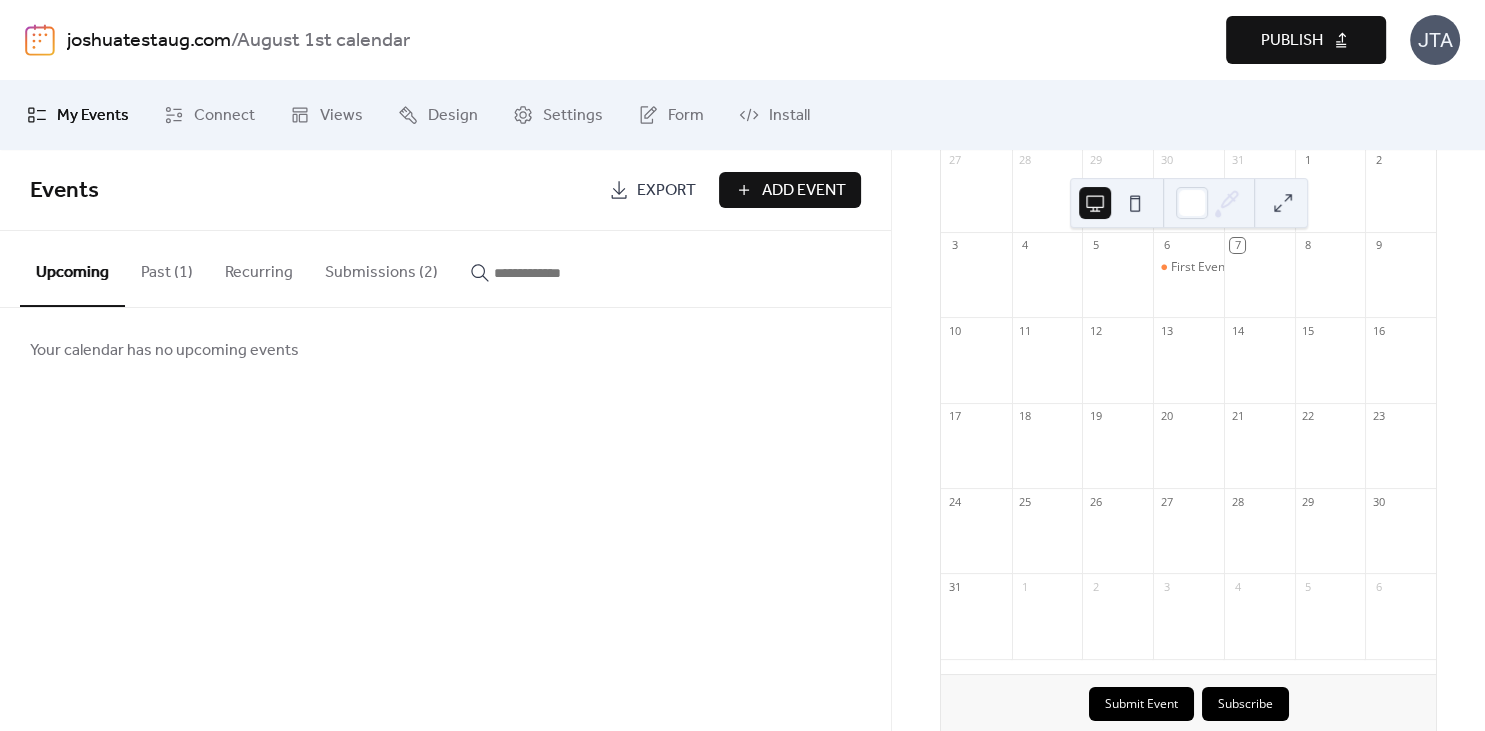click on "Submissions (2)" at bounding box center [381, 268] 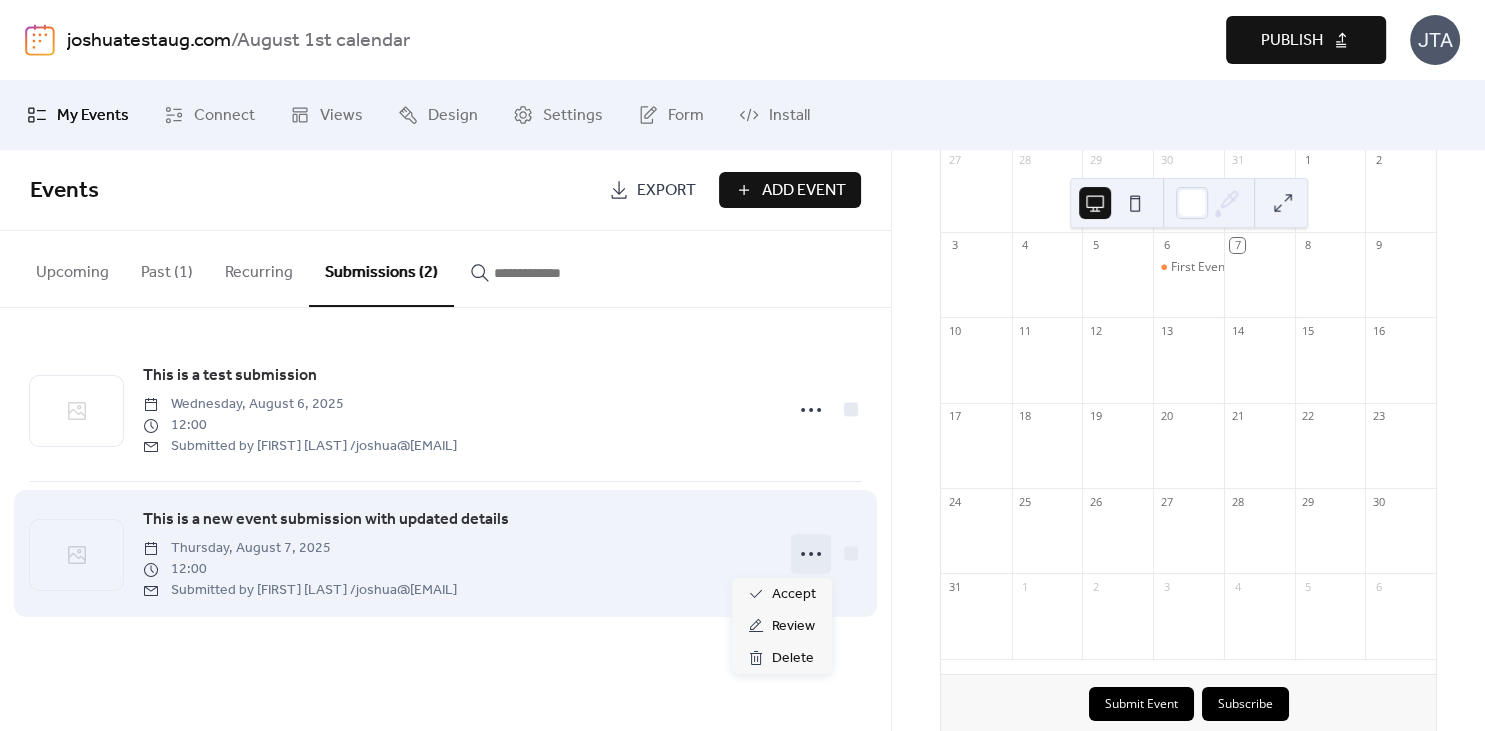 click 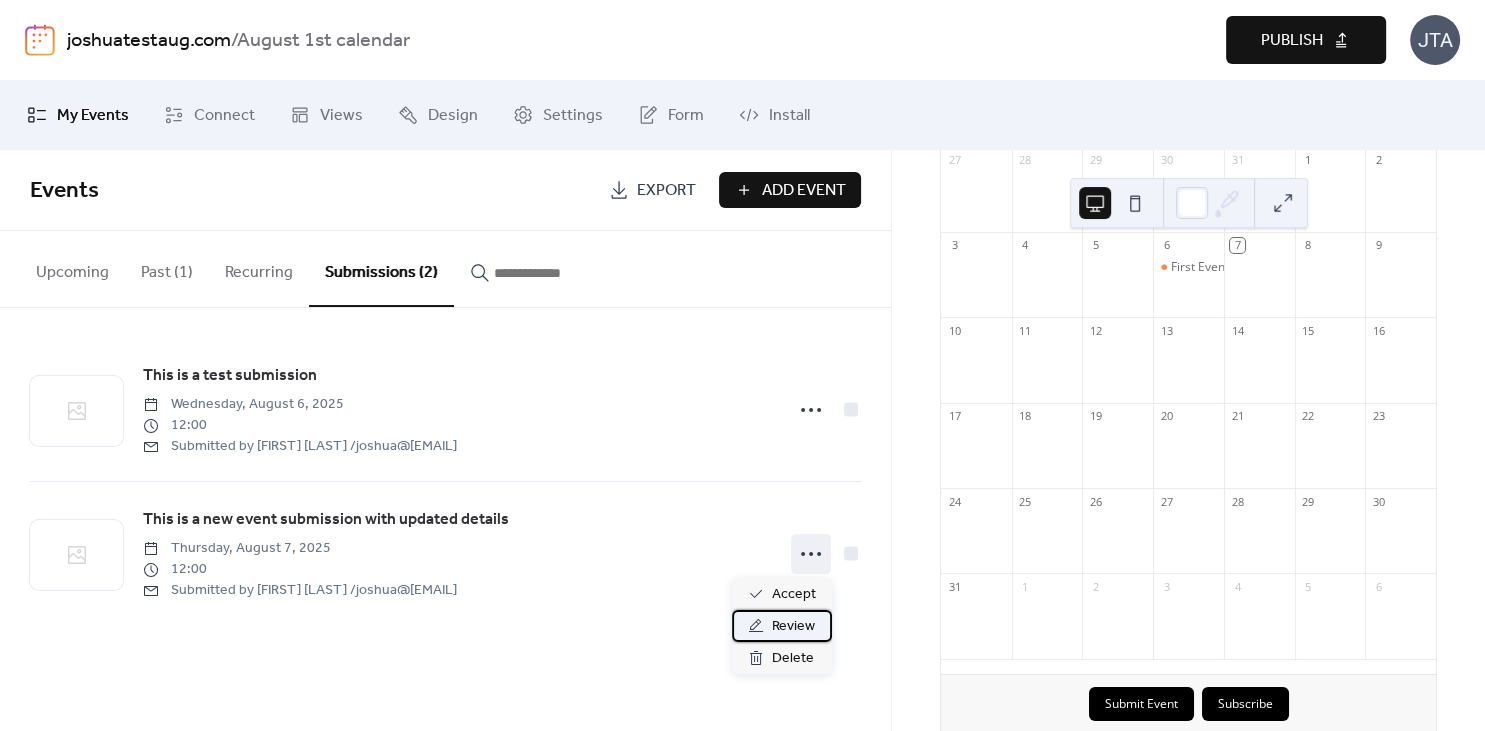 click on "Review" at bounding box center (793, 627) 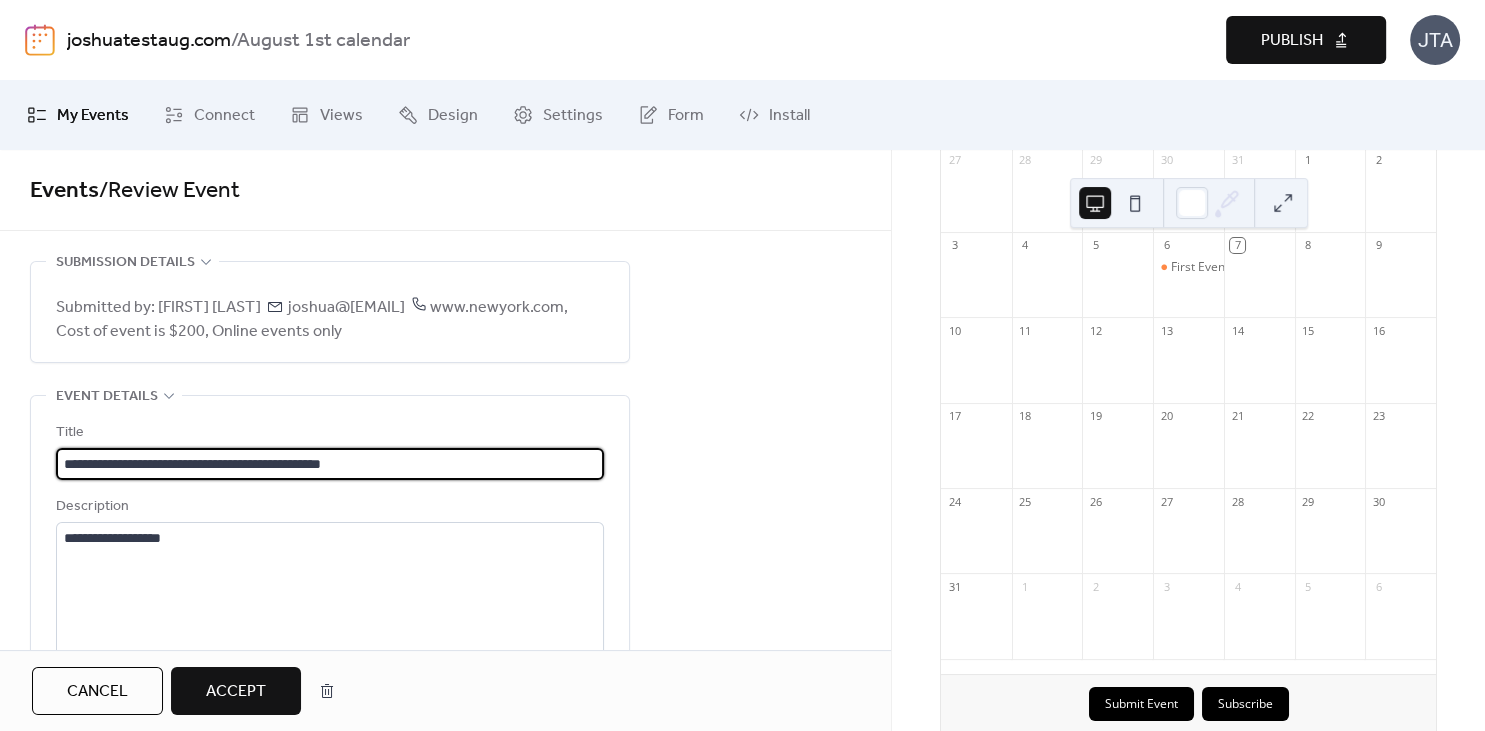 click on "Cancel" at bounding box center (97, 691) 